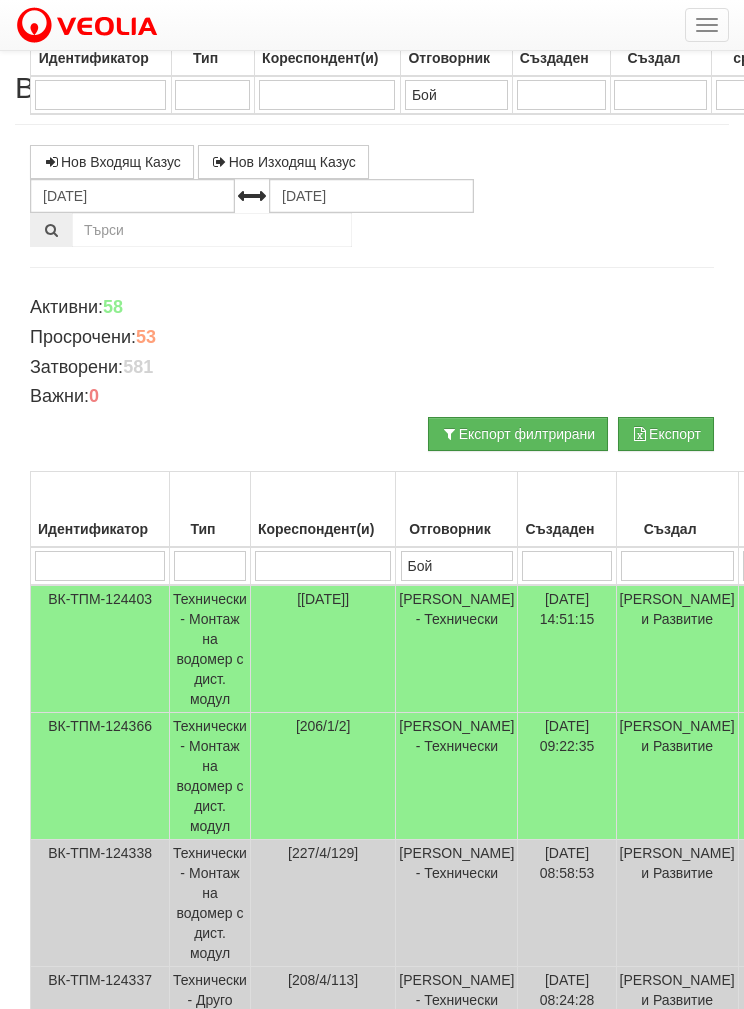 select on "40" 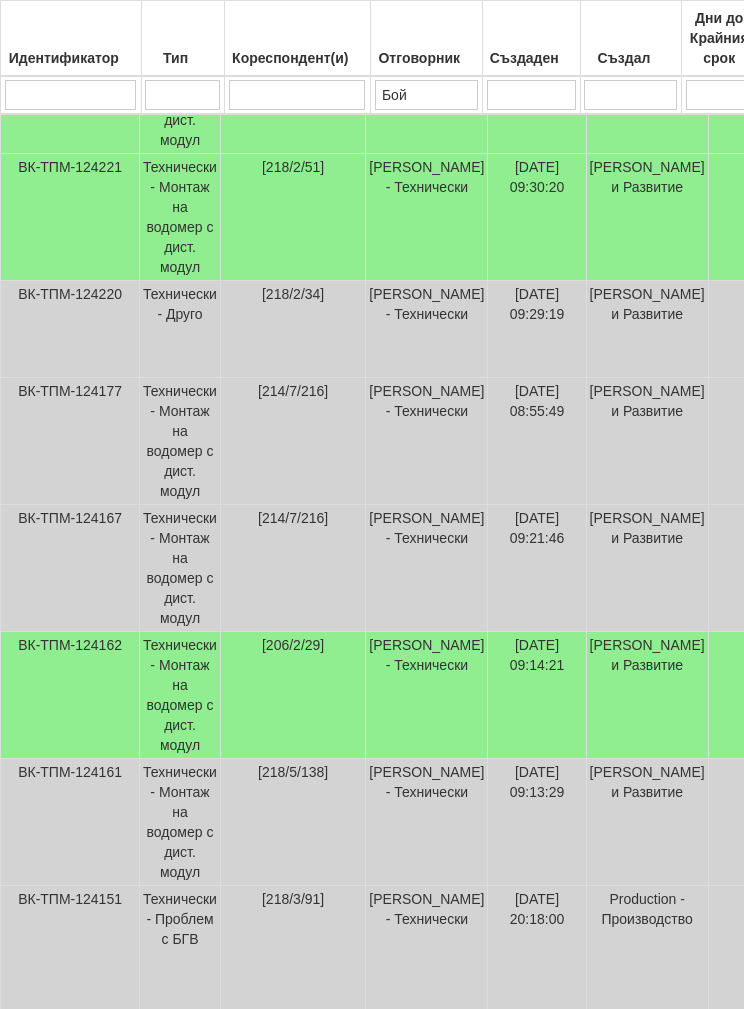 scroll, scrollTop: 1777, scrollLeft: 29, axis: both 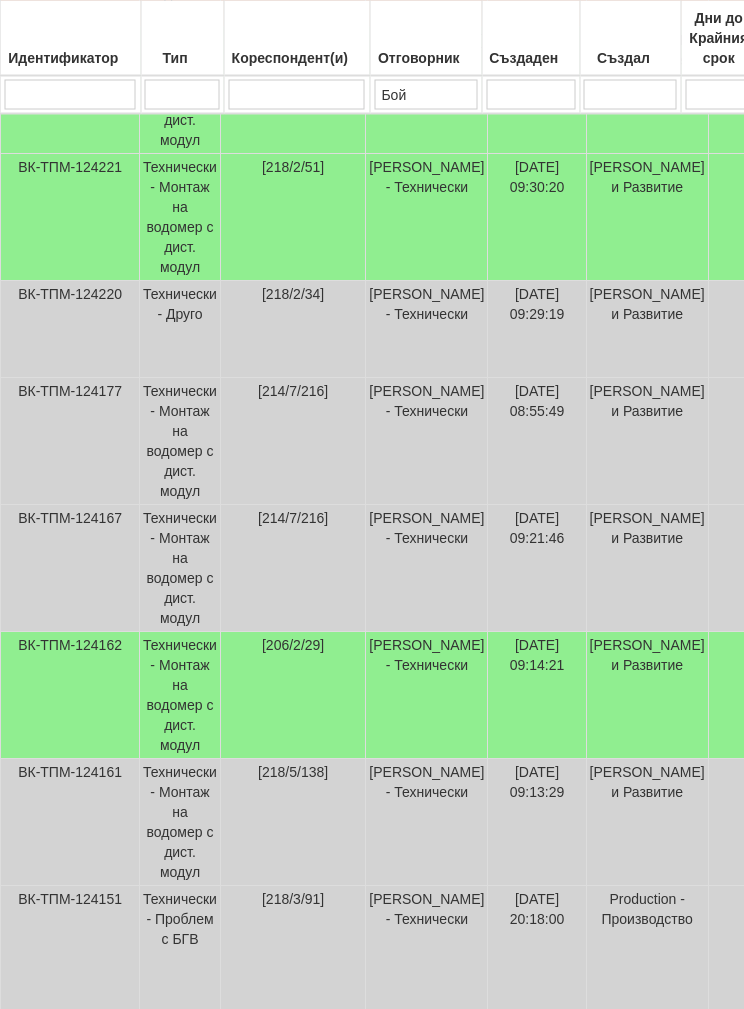 click on "Технически - Монтаж на водомер с дист. модул" at bounding box center [181, 696] 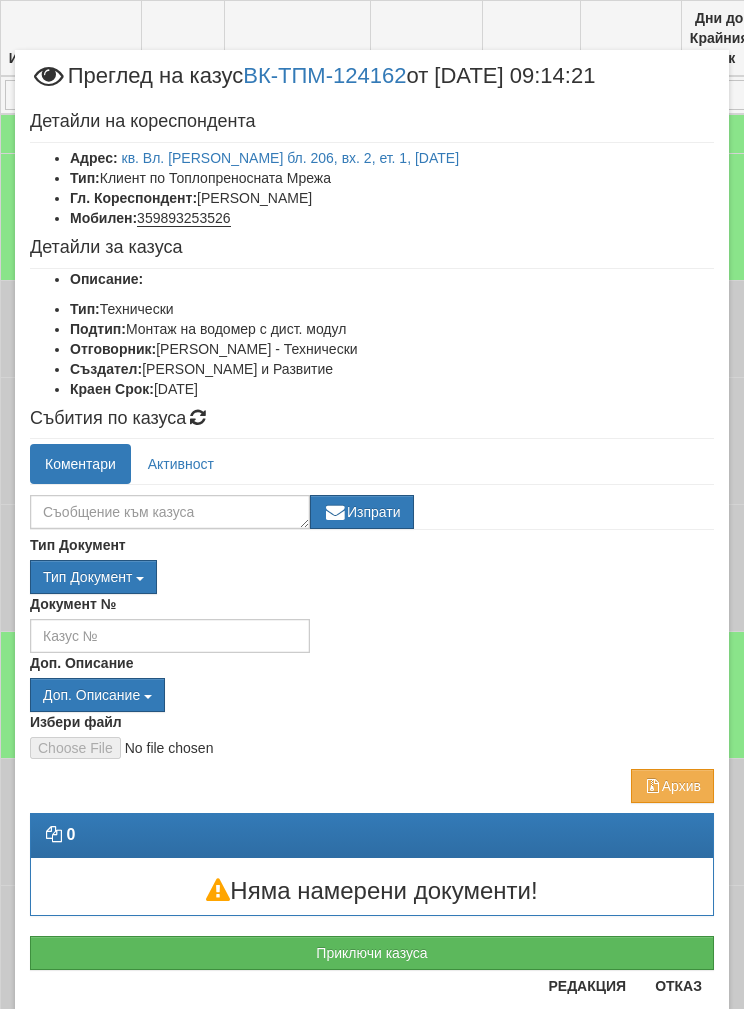 click on "кв. Вл. Варненчик бл. 206, вх. 2, ет. 1, ап. 29" at bounding box center [291, 158] 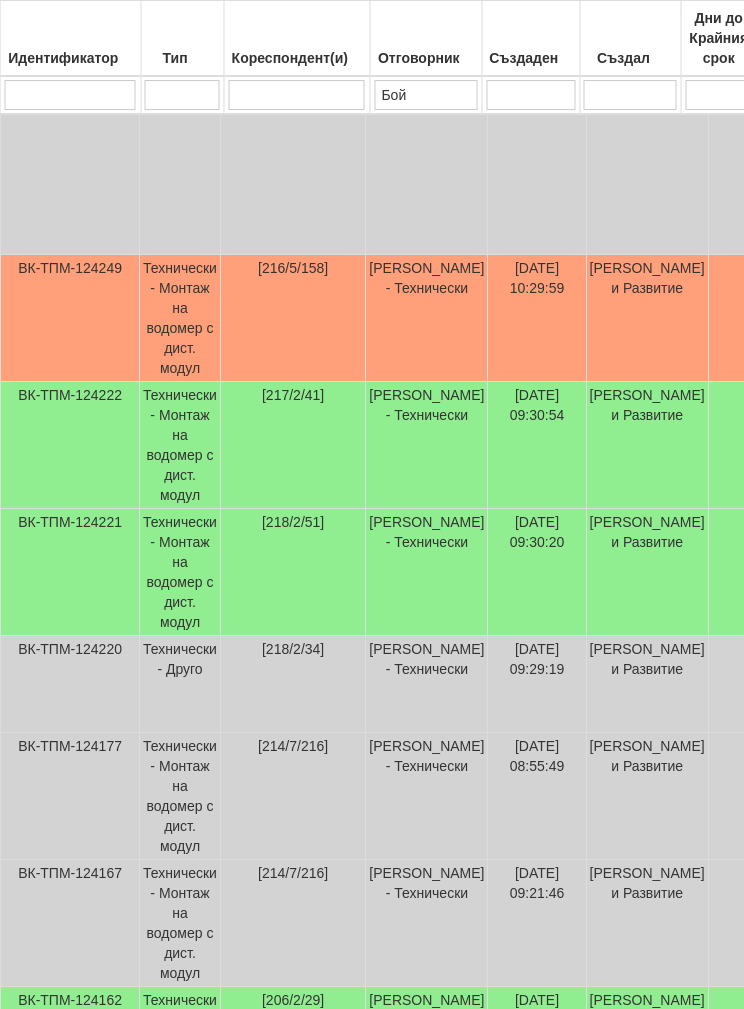 scroll, scrollTop: 1422, scrollLeft: 30, axis: both 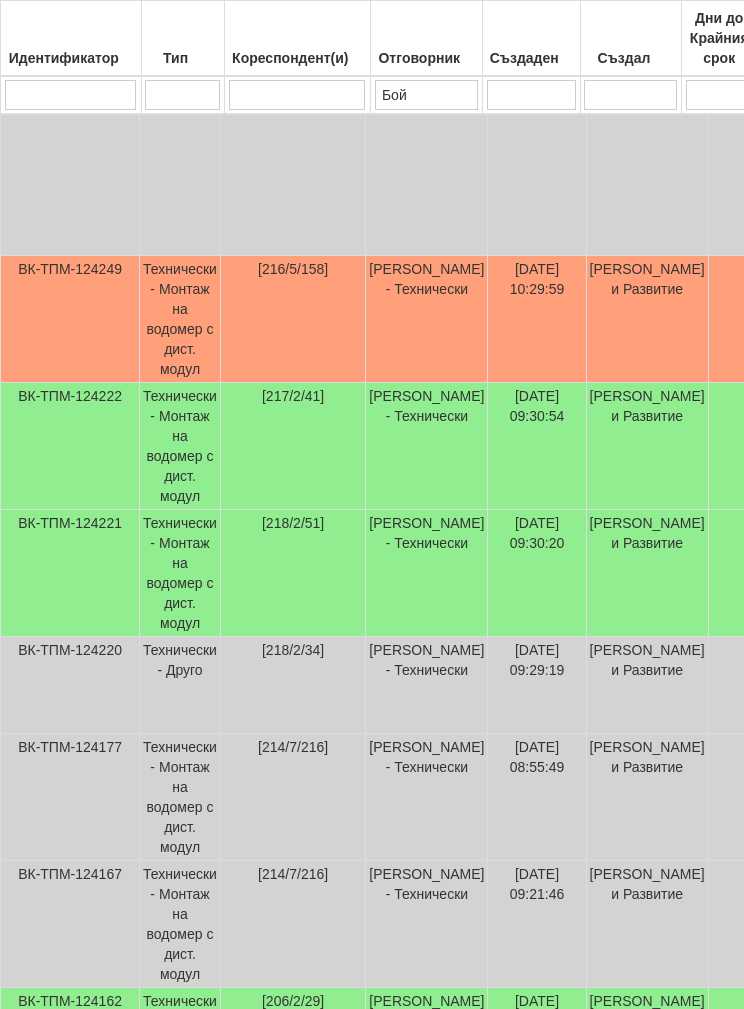click on "Бойко Петков - Технически" at bounding box center (427, 573) 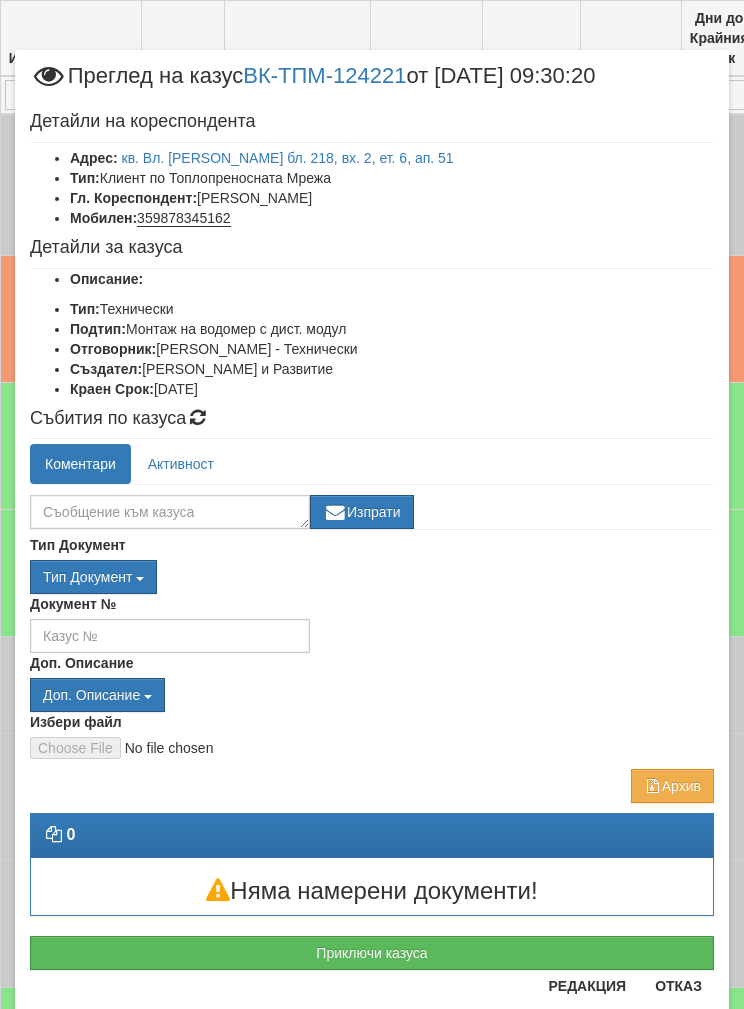 click on "Отказ" at bounding box center [678, 986] 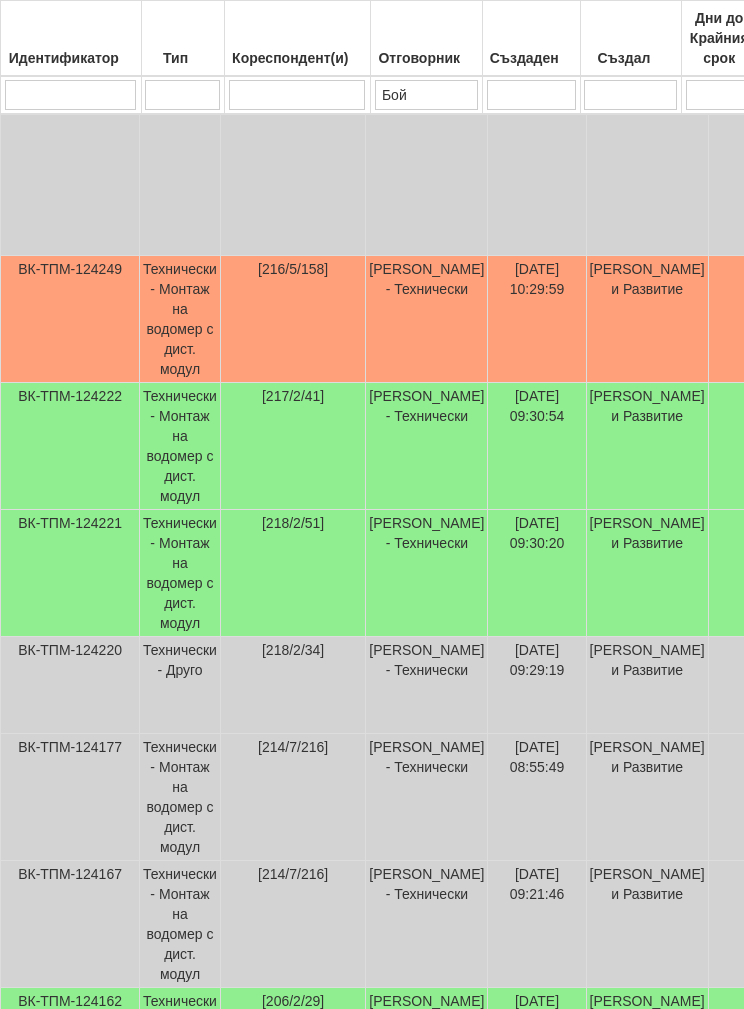 click on "Бойко Петков - Технически" at bounding box center [427, 446] 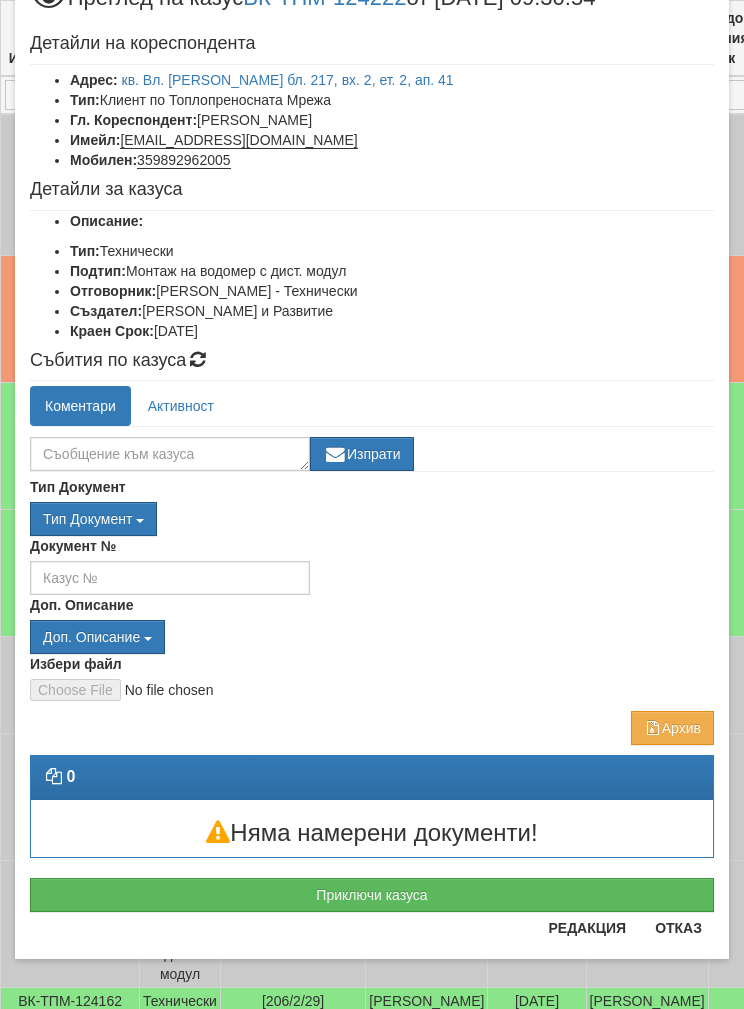 scroll, scrollTop: 78, scrollLeft: 0, axis: vertical 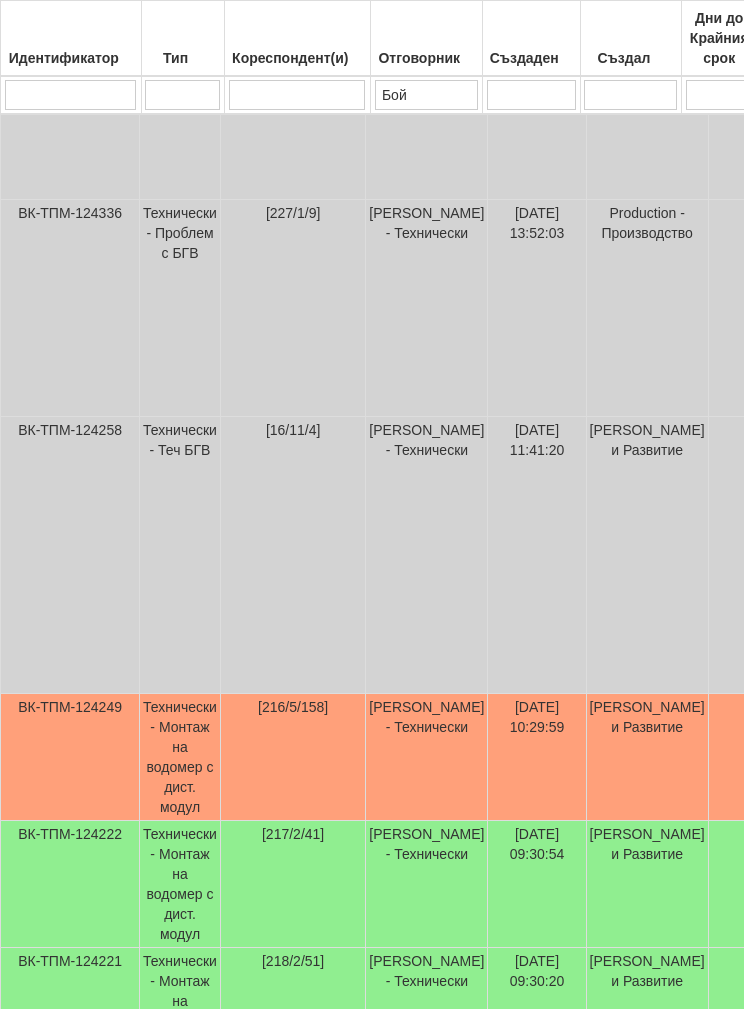 click on "[216/5/158]" at bounding box center [292, 757] 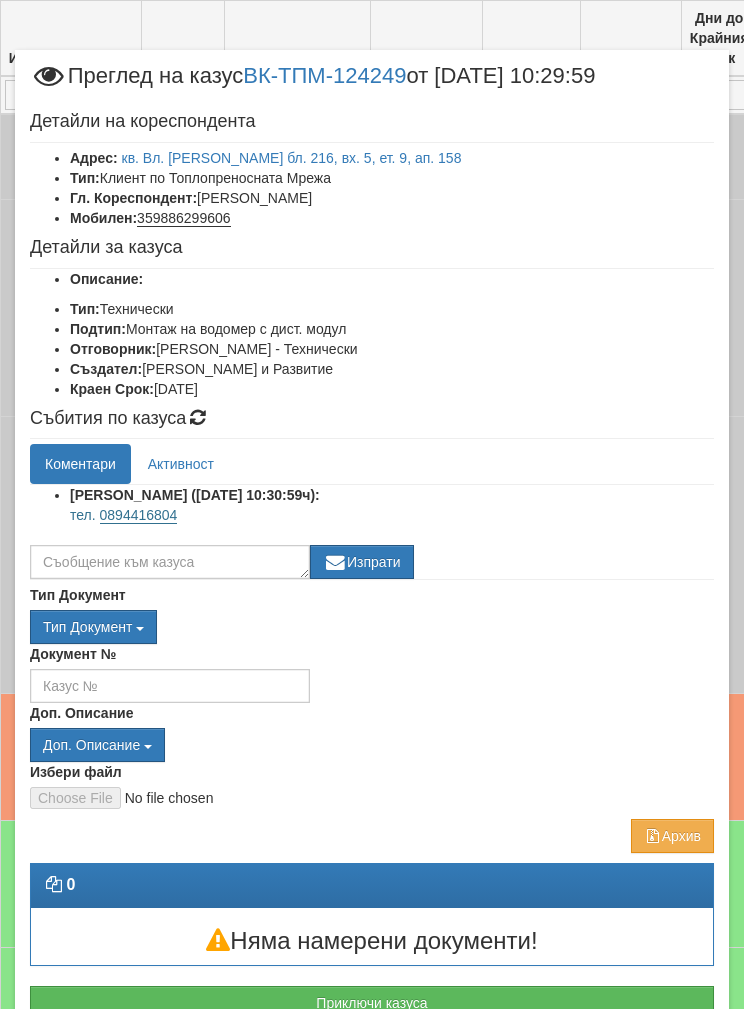click on "кв. Вл. Варненчик бл. 216, вх. 5, ет. 9, ап. 158" at bounding box center [292, 158] 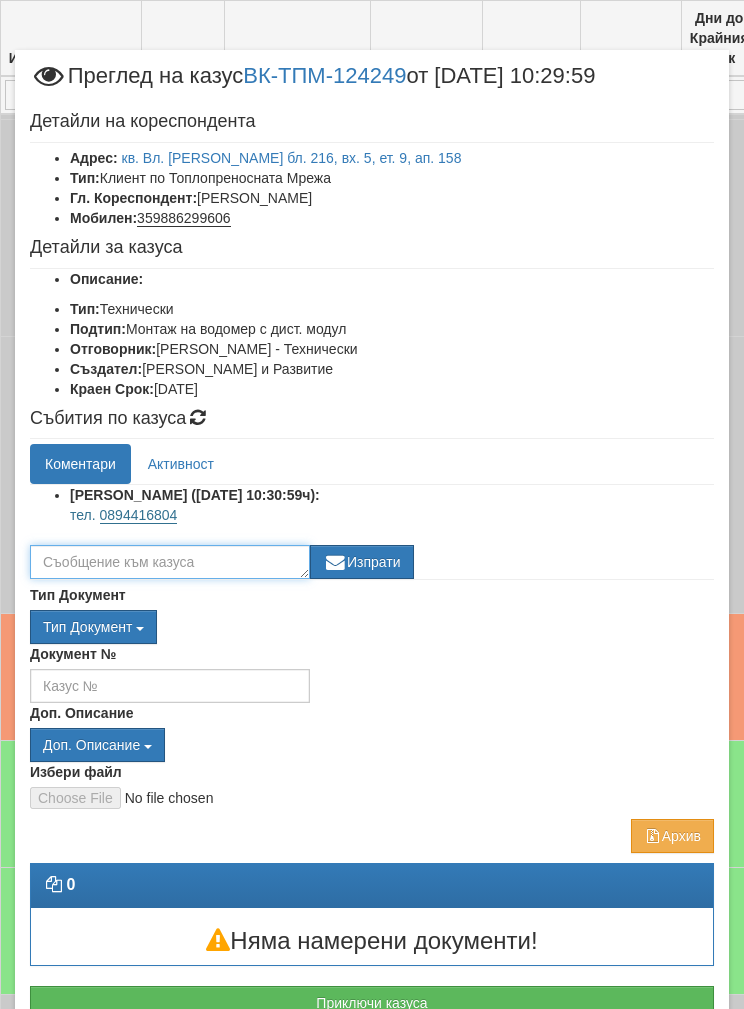 click at bounding box center (170, 562) 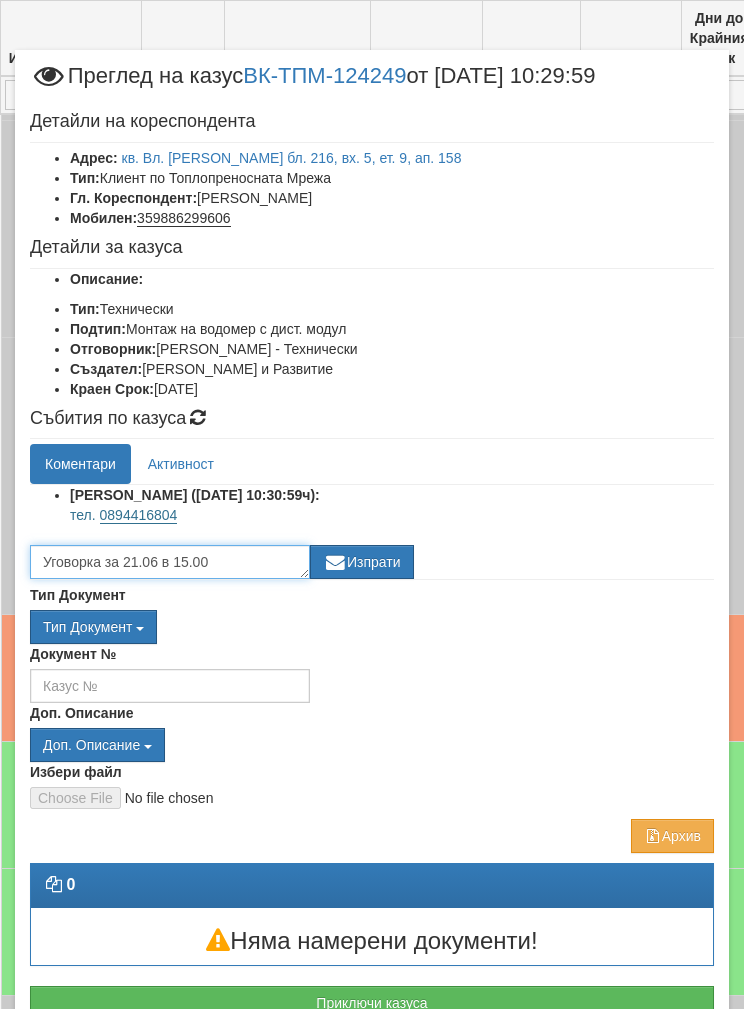 type on "Уговорка за 21.06 в 15.00" 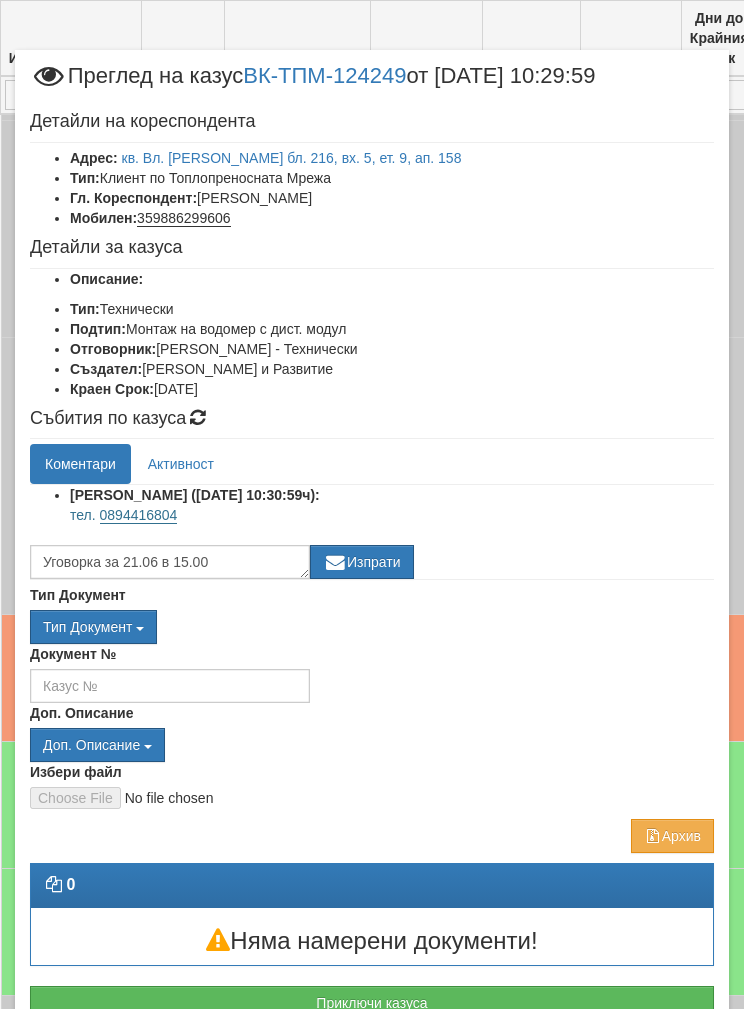 click on "Изпрати" at bounding box center [362, 562] 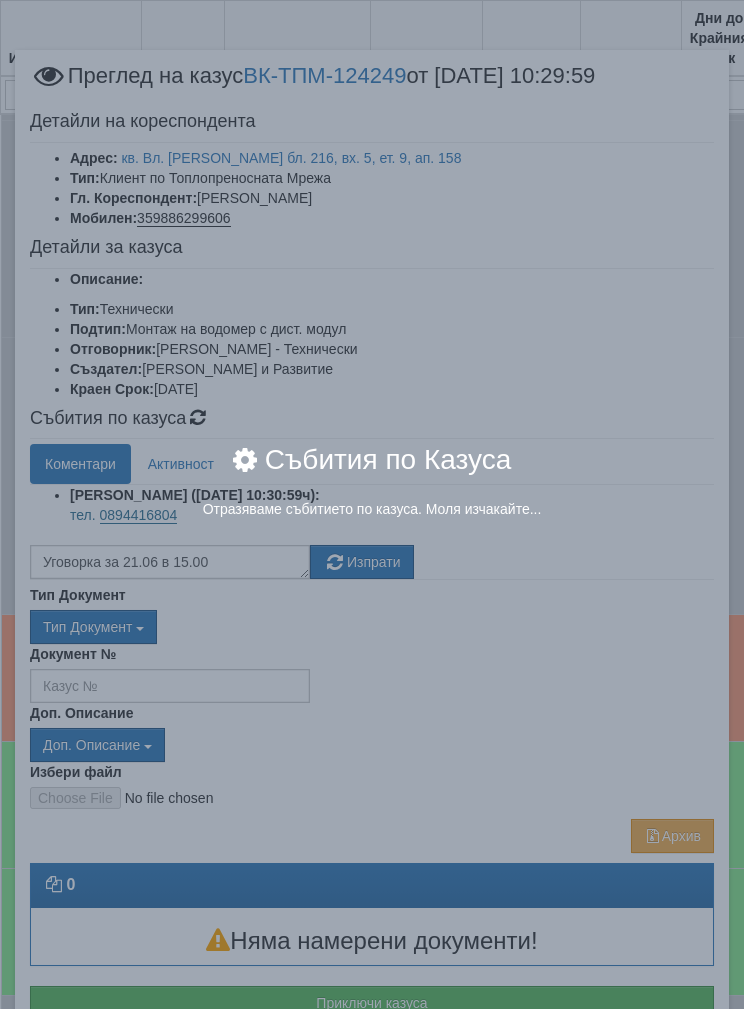 scroll, scrollTop: 1064, scrollLeft: 30, axis: both 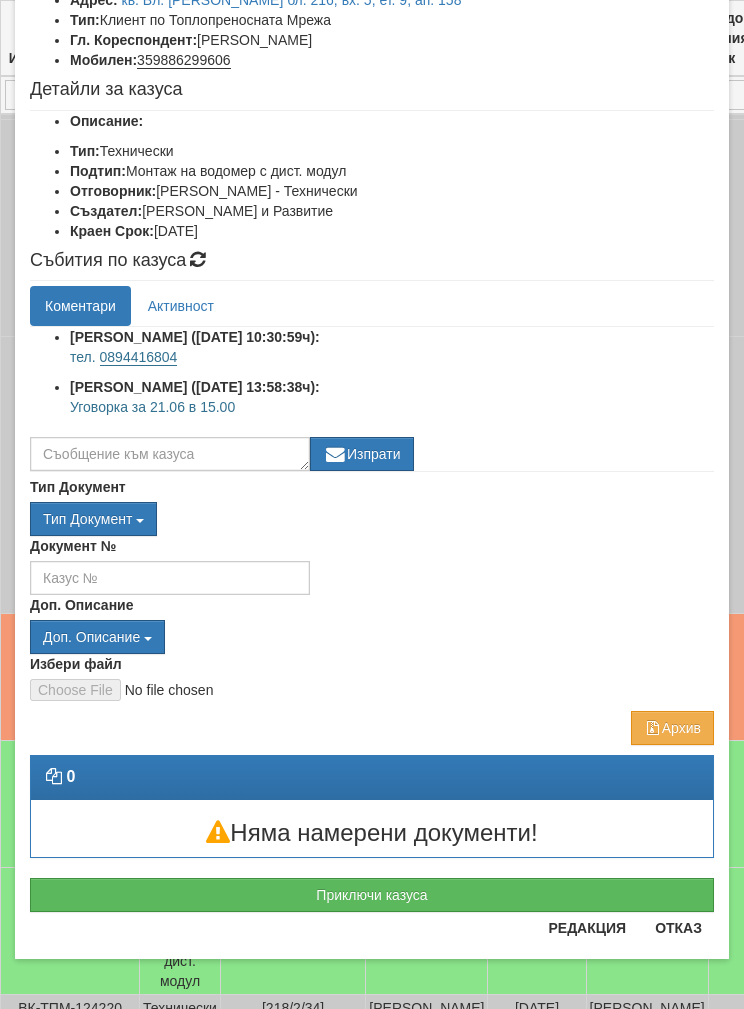 click on "0" at bounding box center [372, 777] 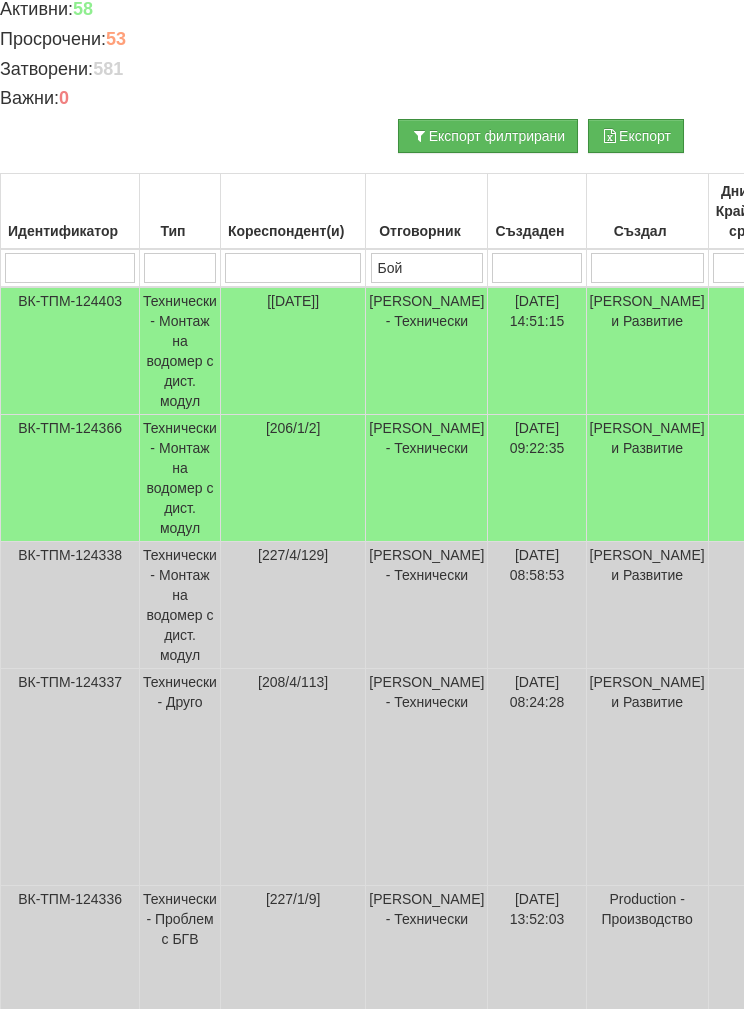 scroll, scrollTop: 298, scrollLeft: 30, axis: both 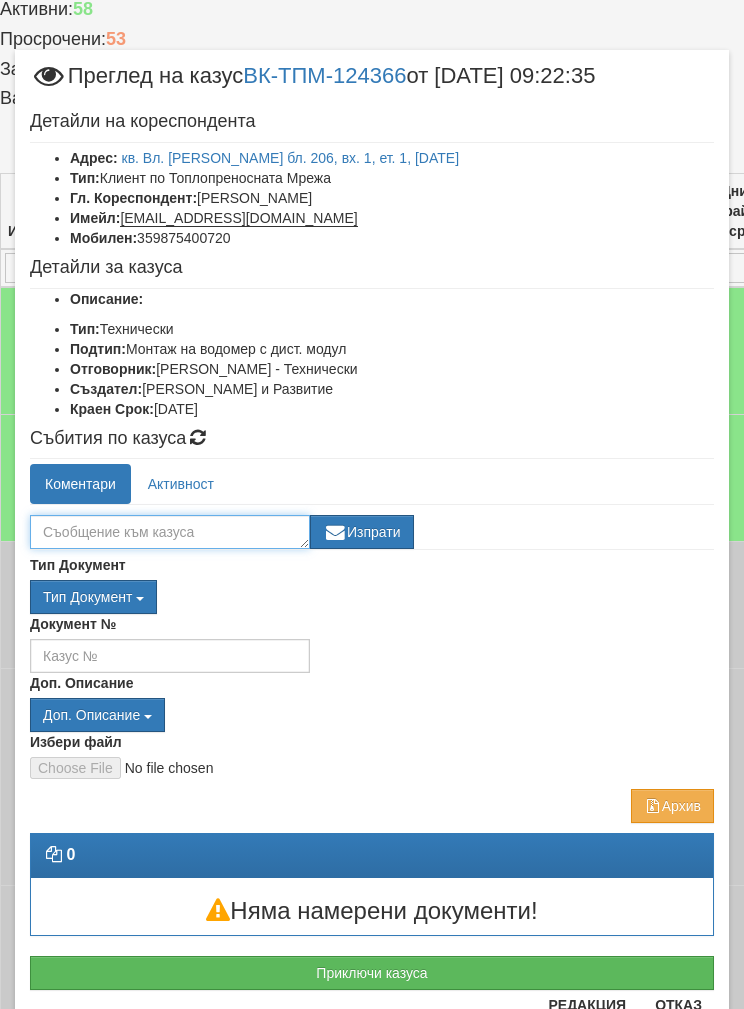 click at bounding box center [170, 532] 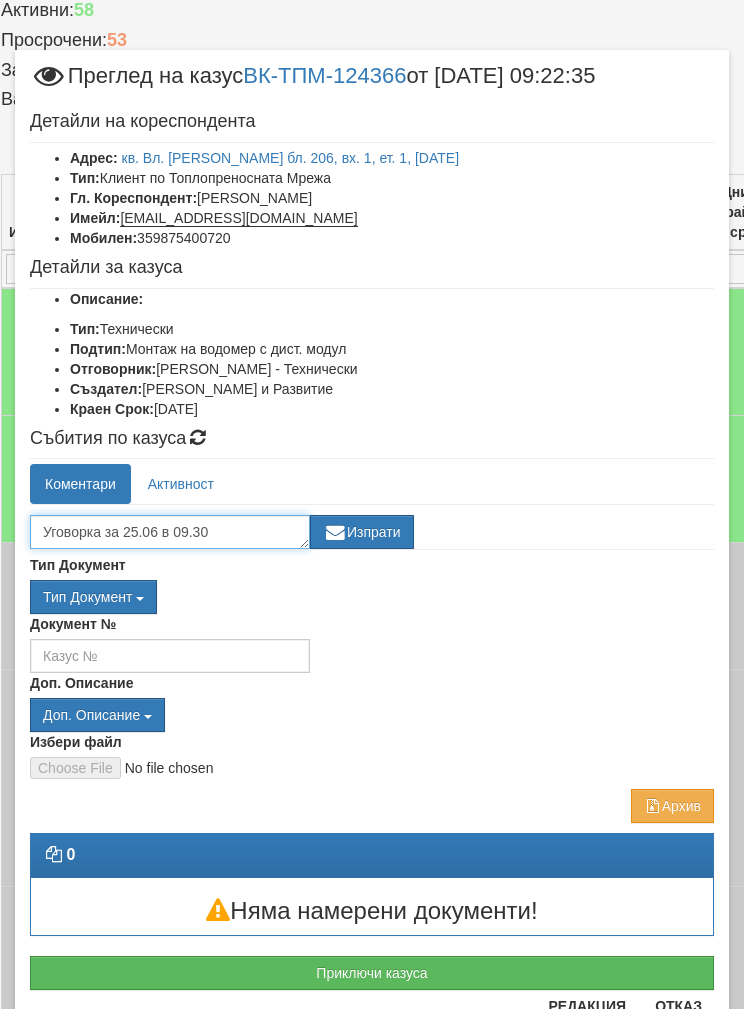 type on "Уговорка за 25.06 в 09.30" 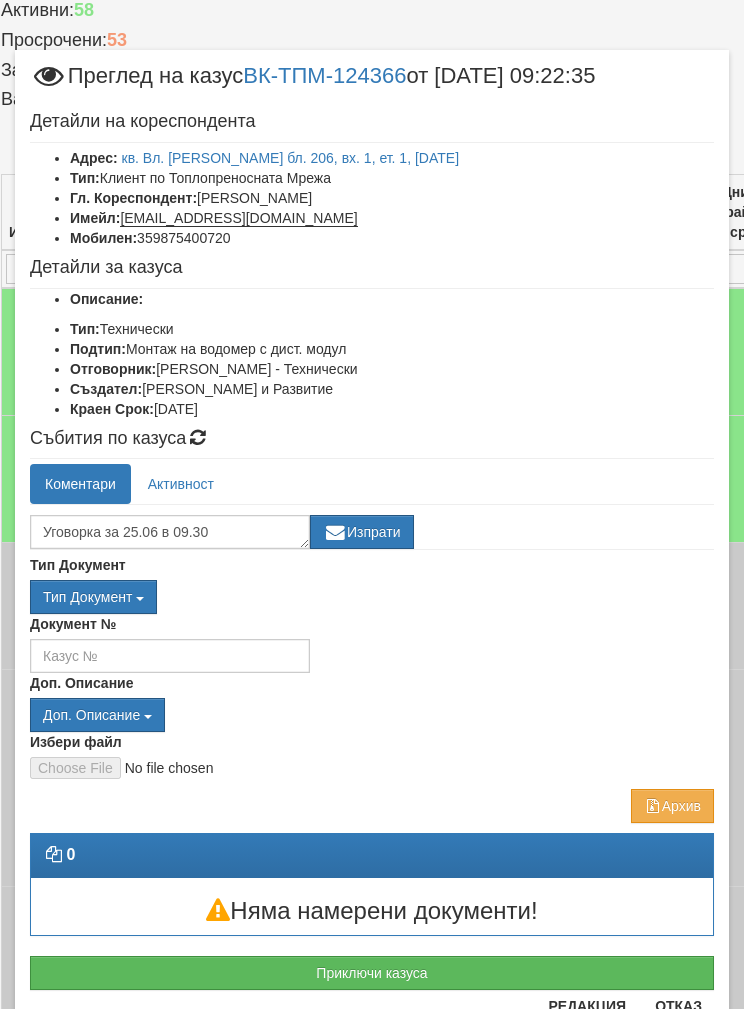 click on "Изпрати" at bounding box center (362, 532) 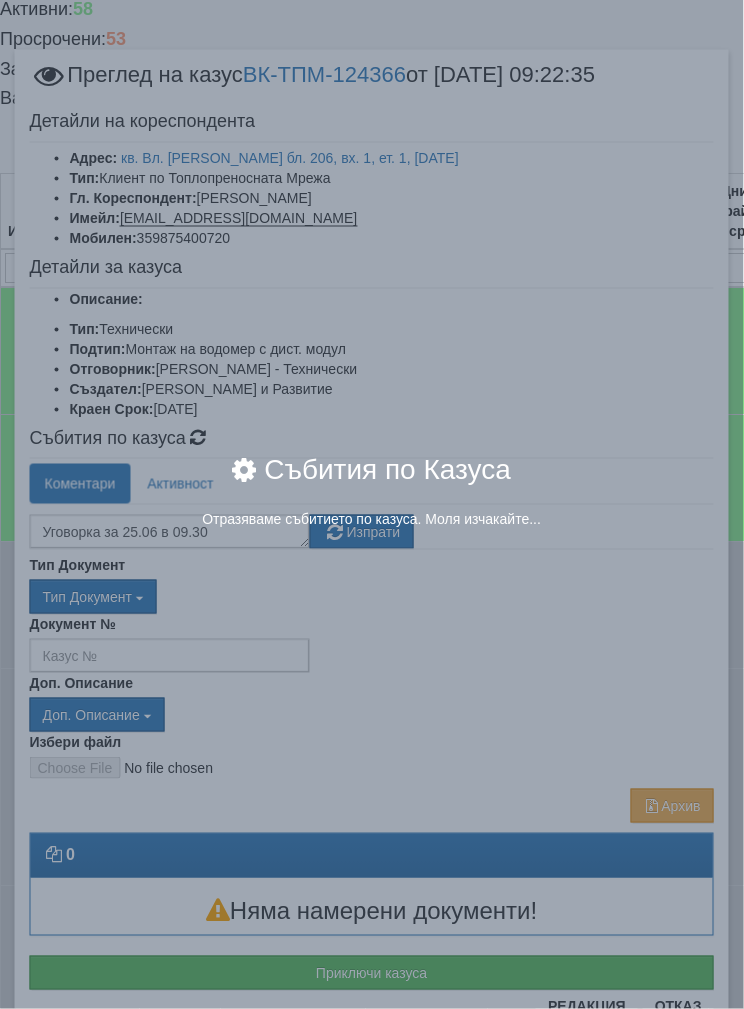 scroll, scrollTop: 298, scrollLeft: 30, axis: both 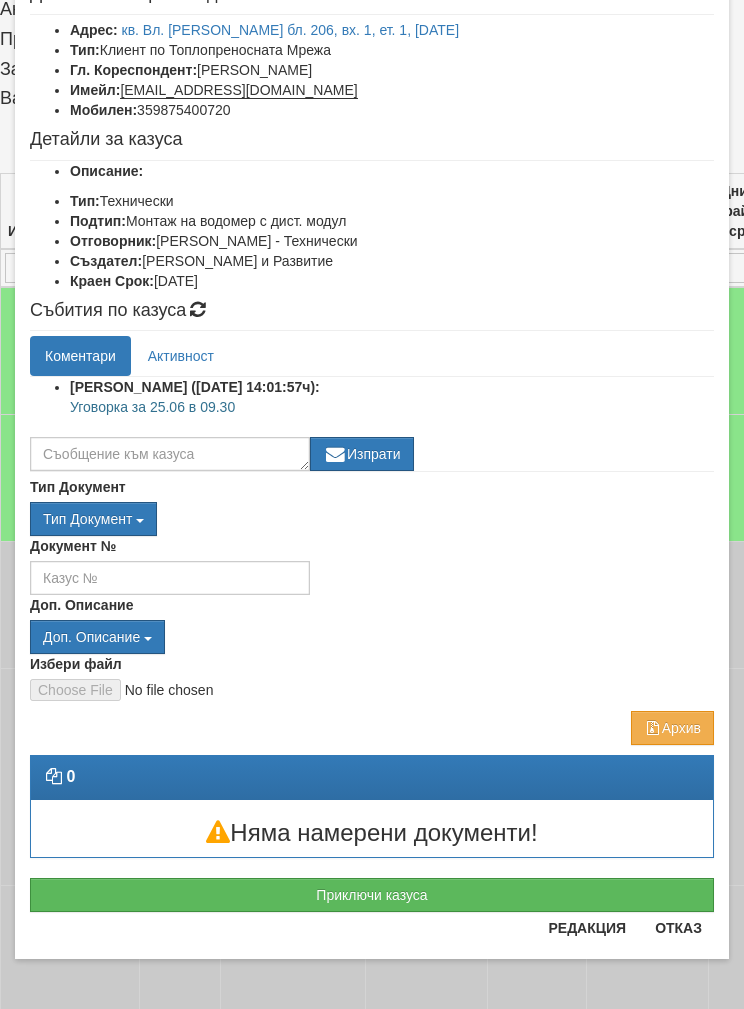 click on "Отказ" at bounding box center (678, 928) 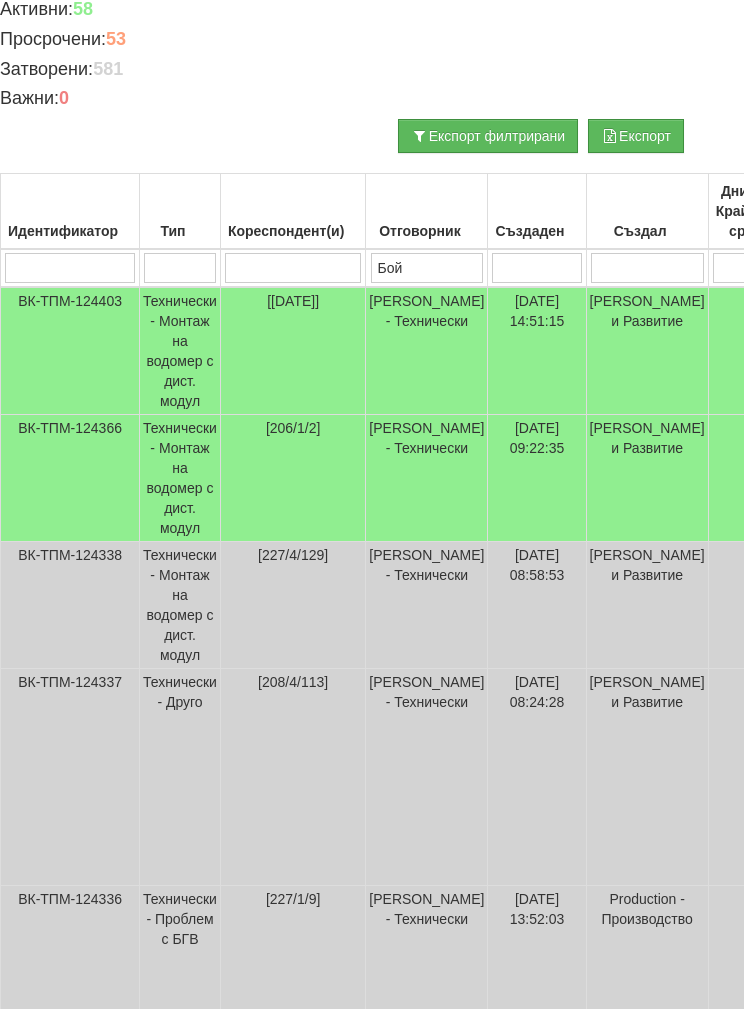 click on "Технически - Монтаж на водомер с дист. модул" at bounding box center [180, 351] 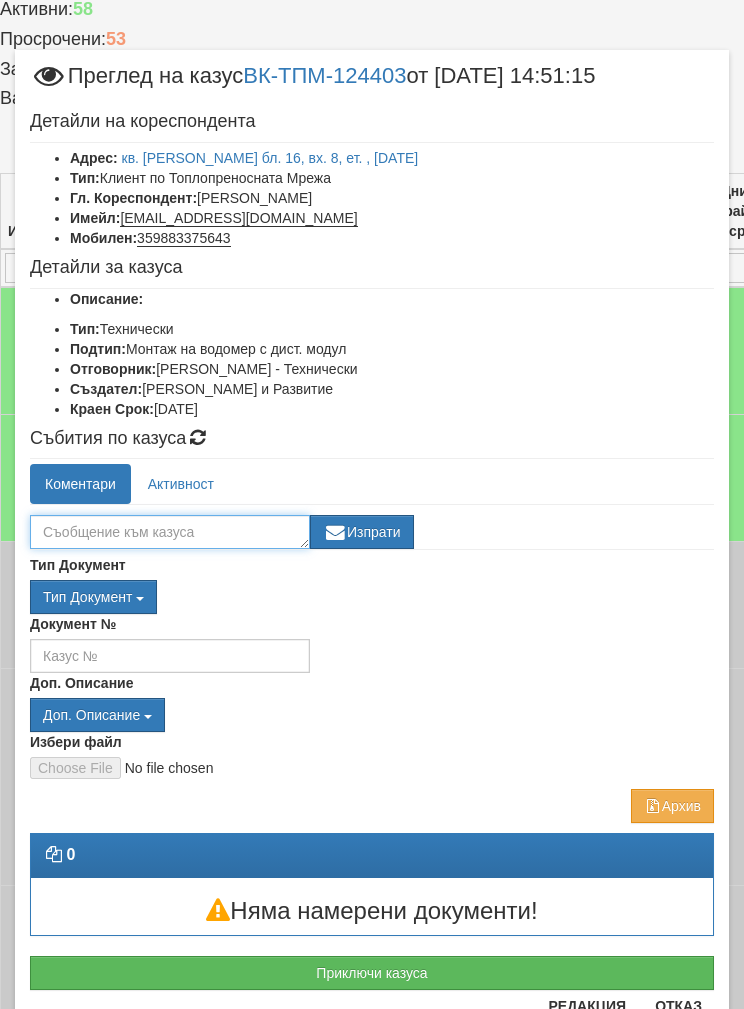 click at bounding box center (170, 532) 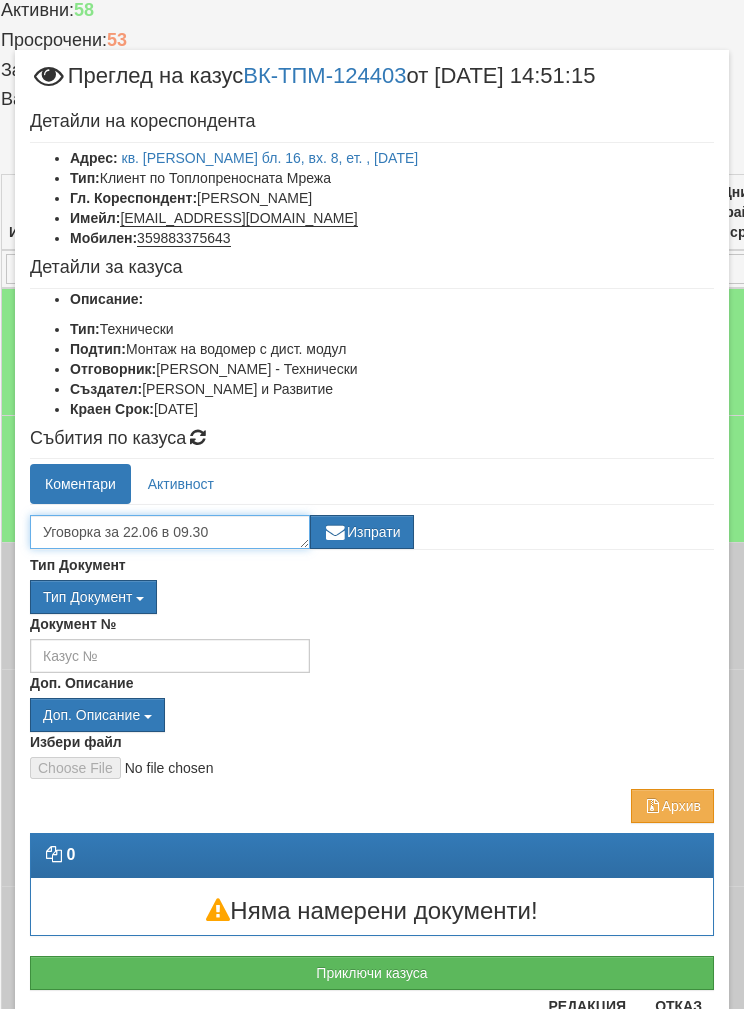 type on "Уговорка за 22.06 в 09.30" 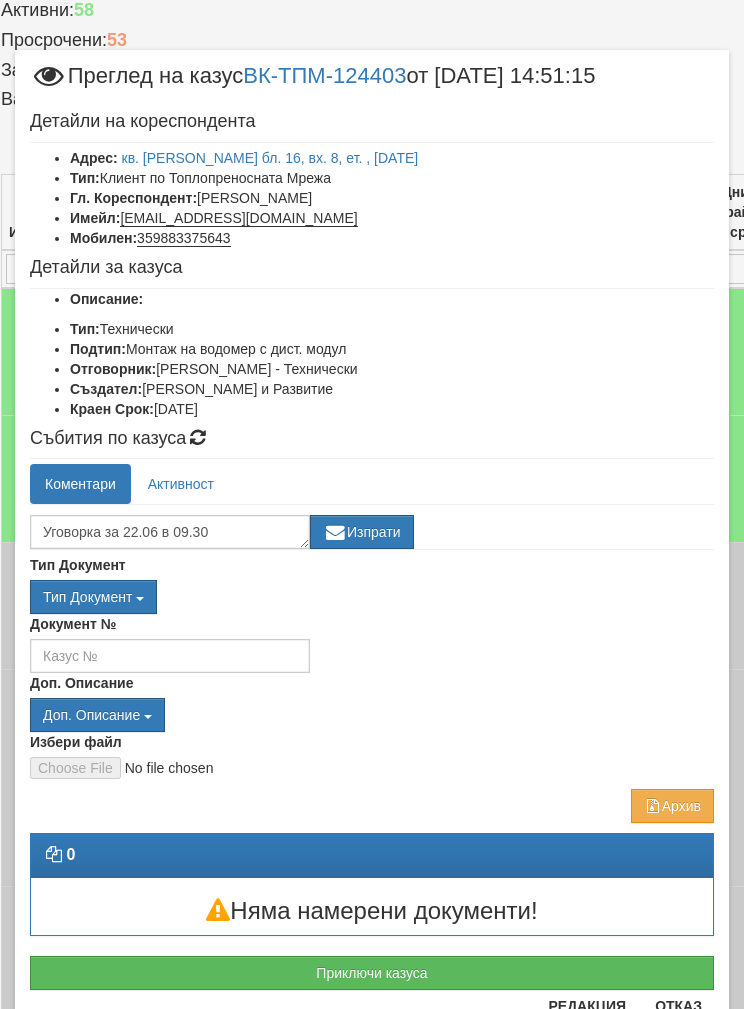 click on "Изпрати" at bounding box center (362, 532) 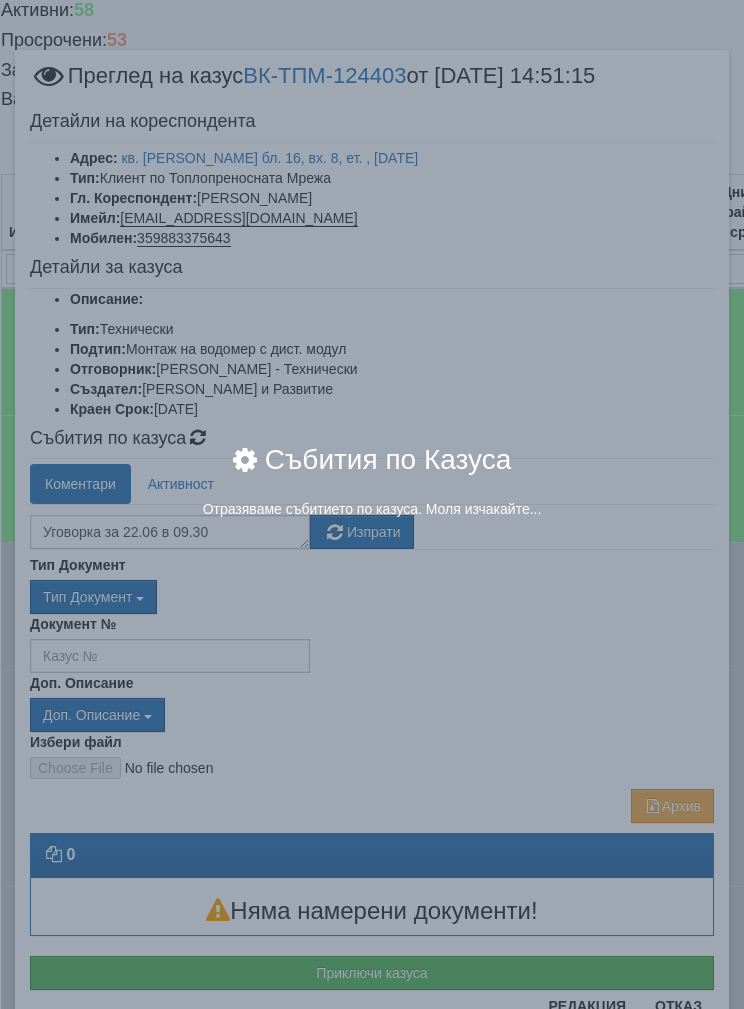 scroll, scrollTop: 298, scrollLeft: 30, axis: both 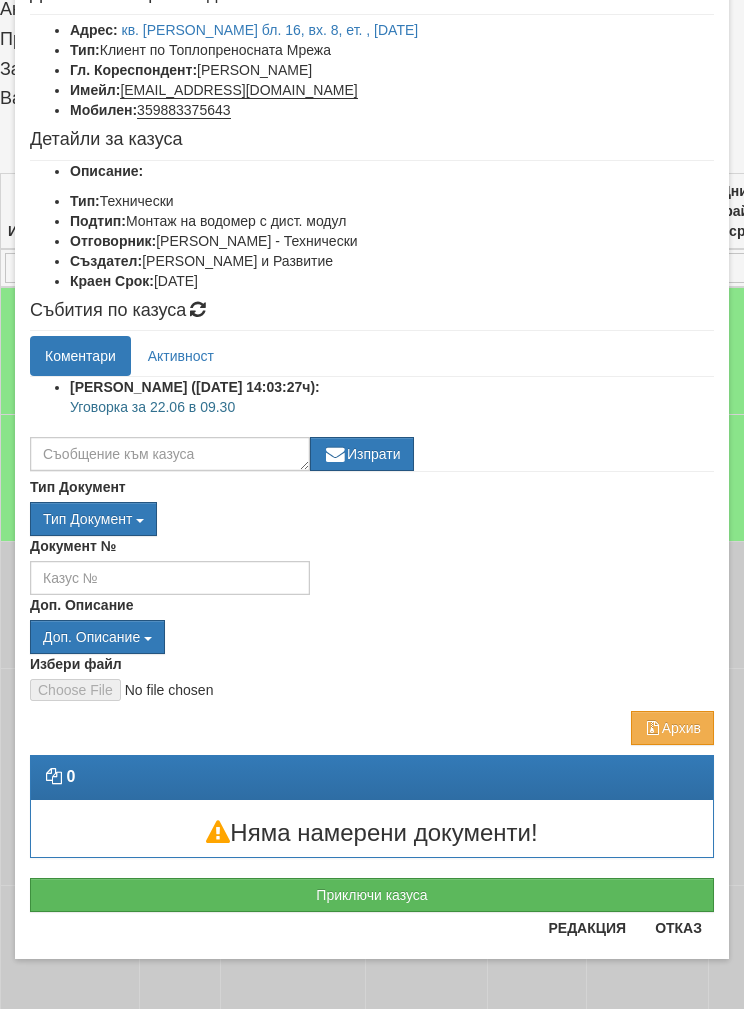 click on "Отказ" at bounding box center (678, 928) 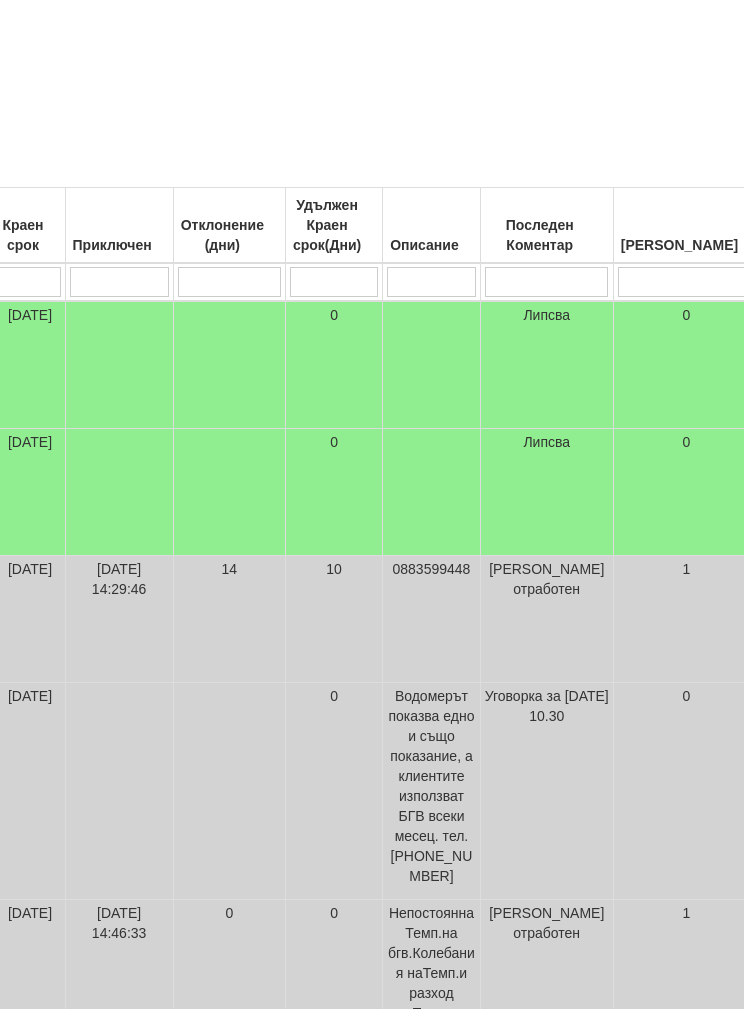 scroll, scrollTop: 271, scrollLeft: 831, axis: both 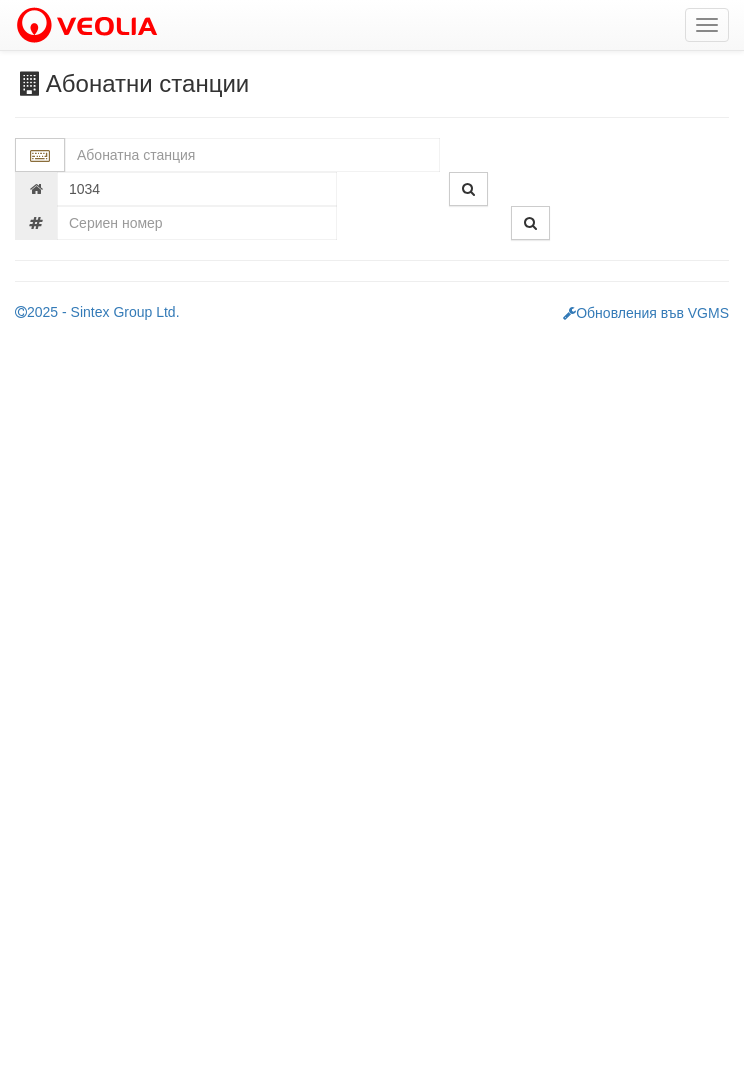 type on "216/5 - "ВЕОЛИЯ ЕНЕРДЖИ ВАРНА " ЕАД" 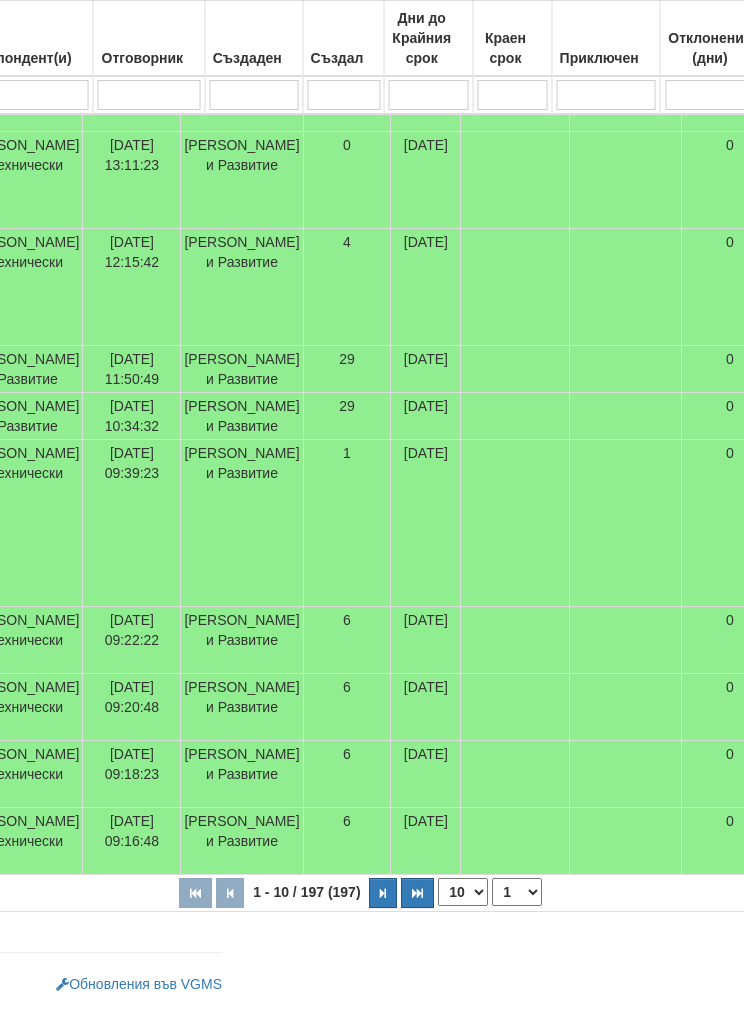 scroll, scrollTop: 758, scrollLeft: 540, axis: both 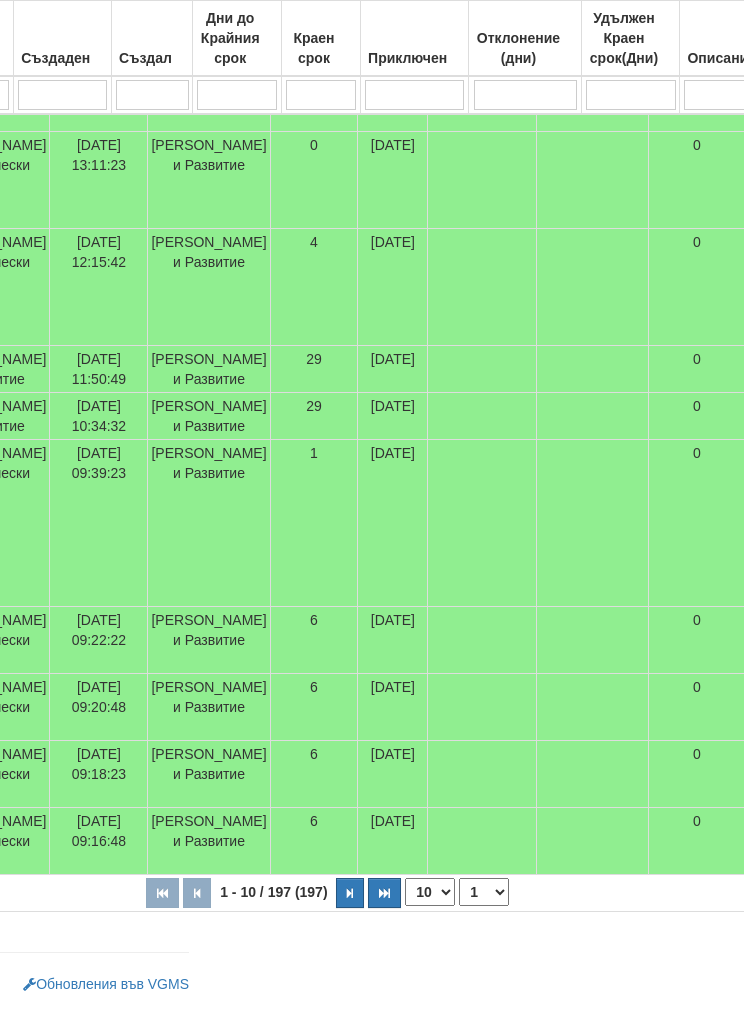 click on "10
20
30
40" at bounding box center (430, 892) 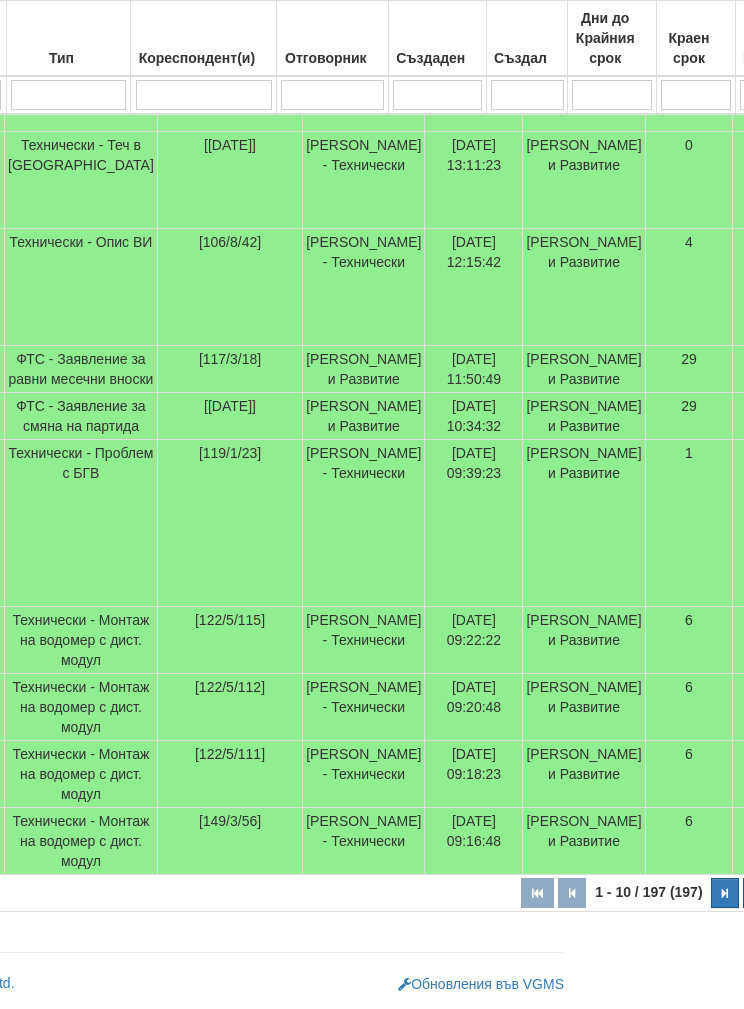 scroll, scrollTop: 758, scrollLeft: 0, axis: vertical 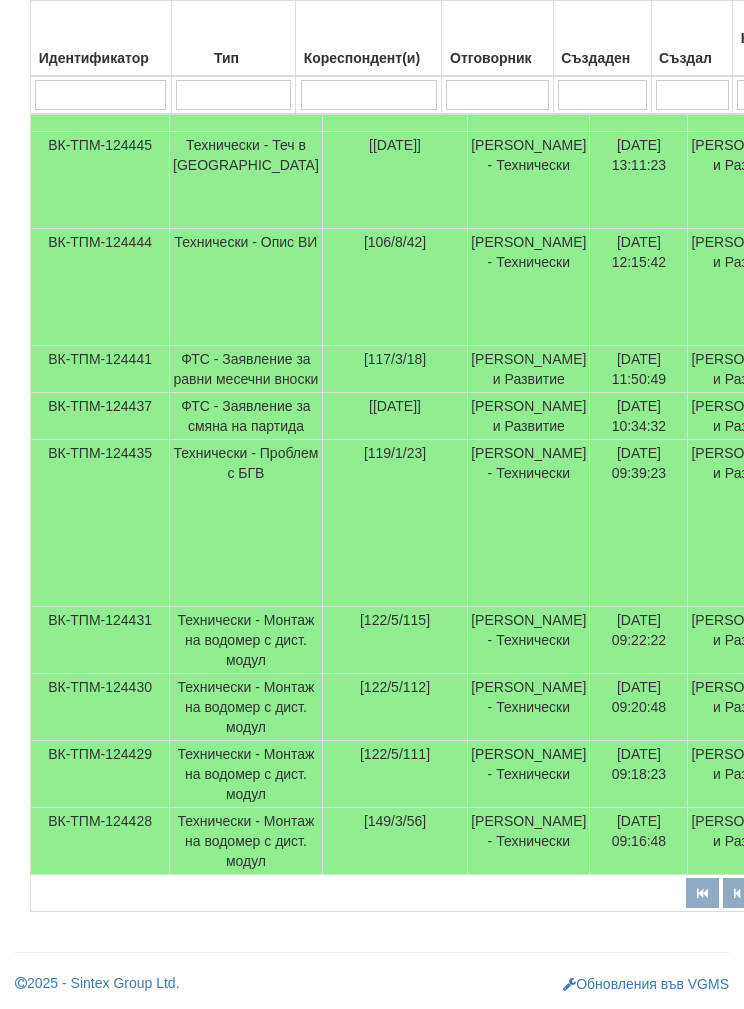 click at bounding box center (497, 95) 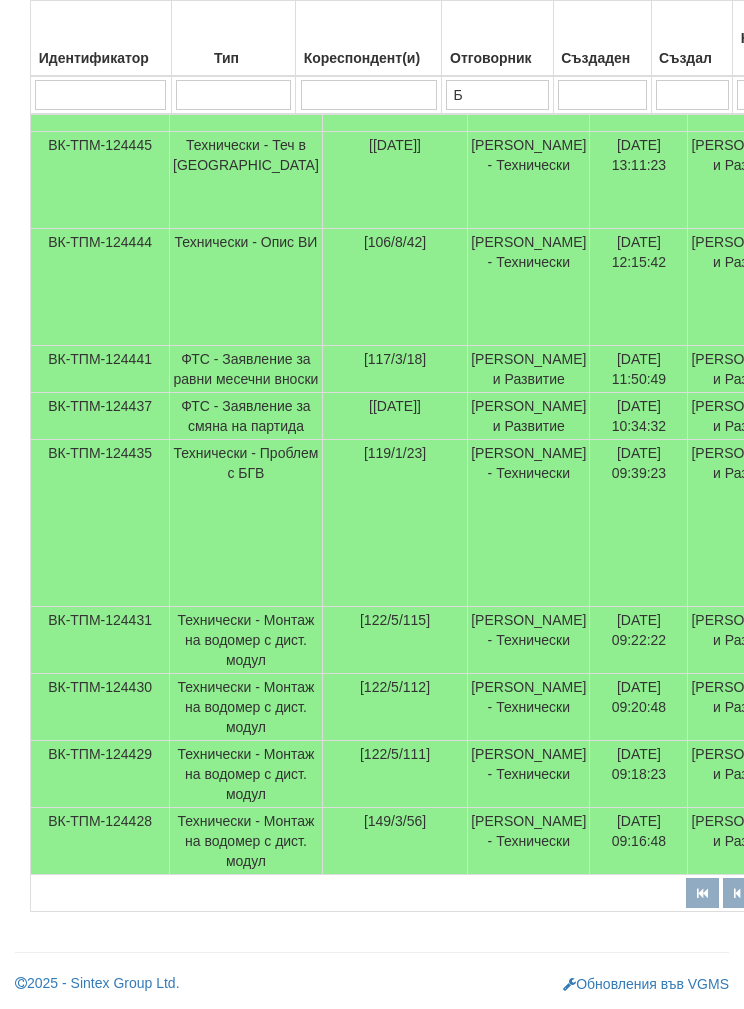 type on "Б" 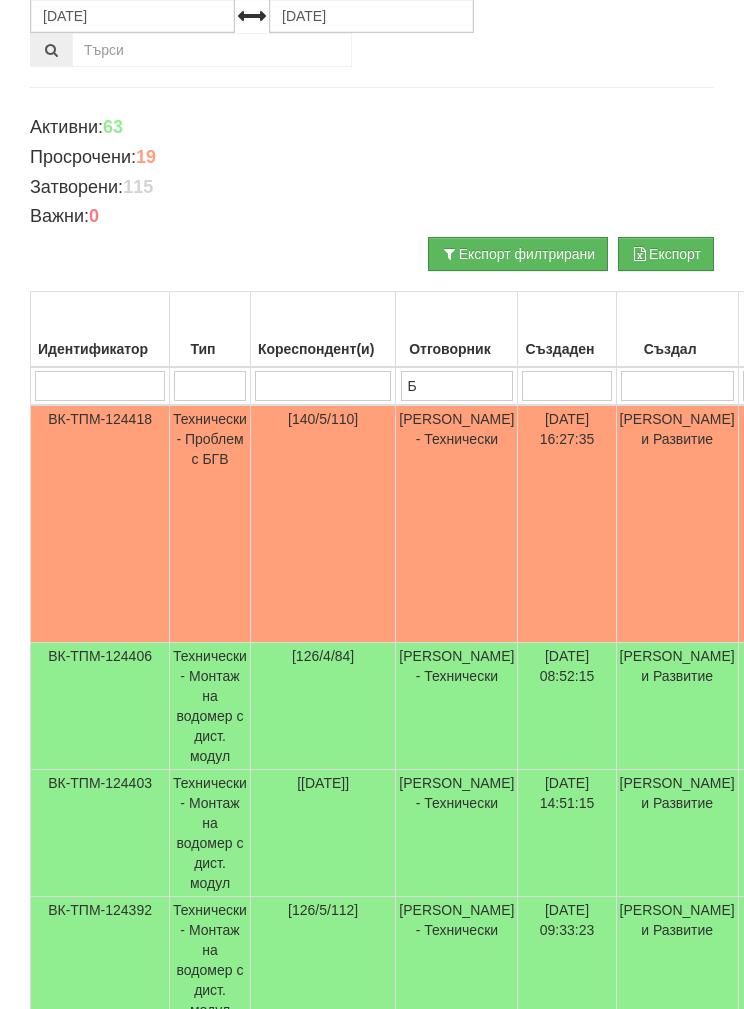 type on "Бо" 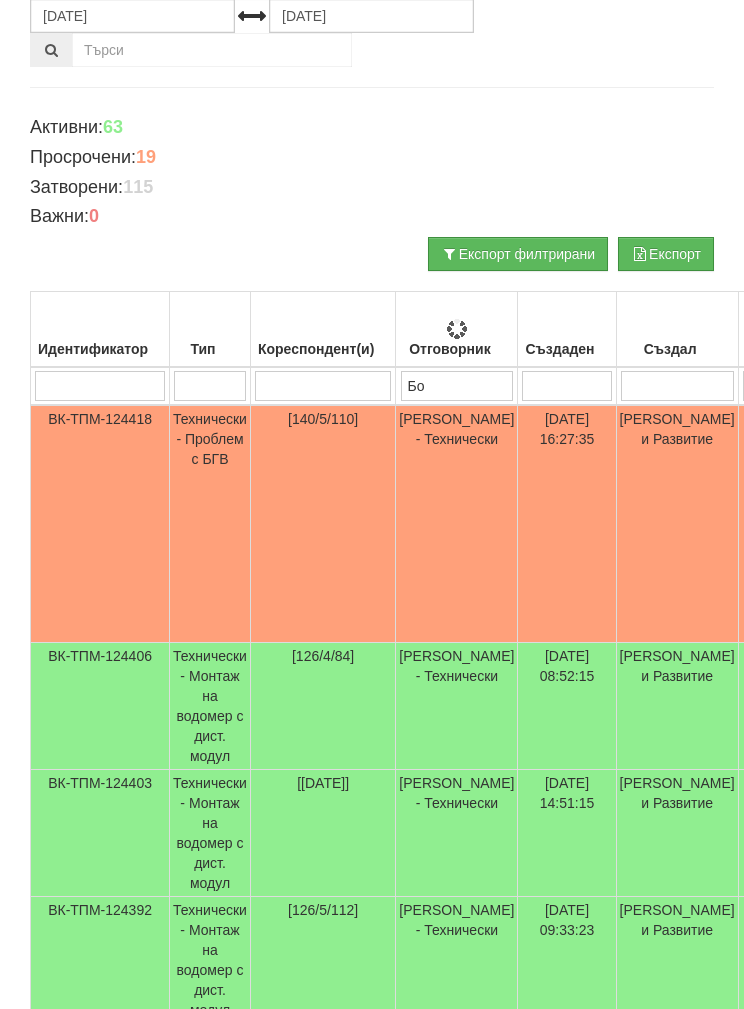 type on "Бо" 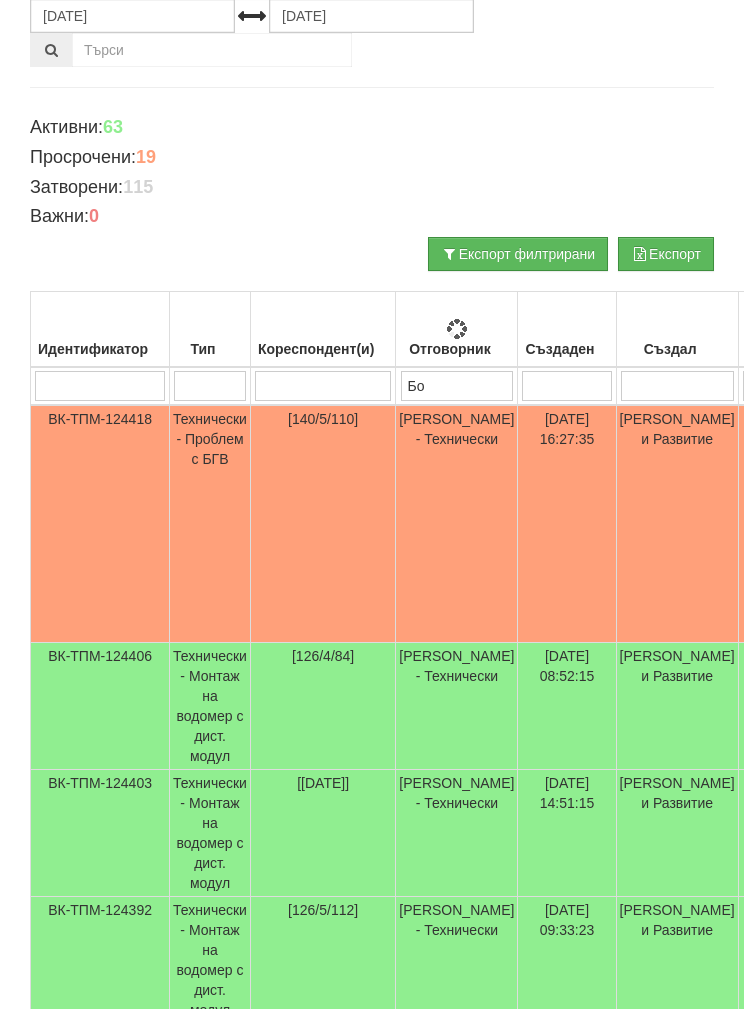 type on "Бой" 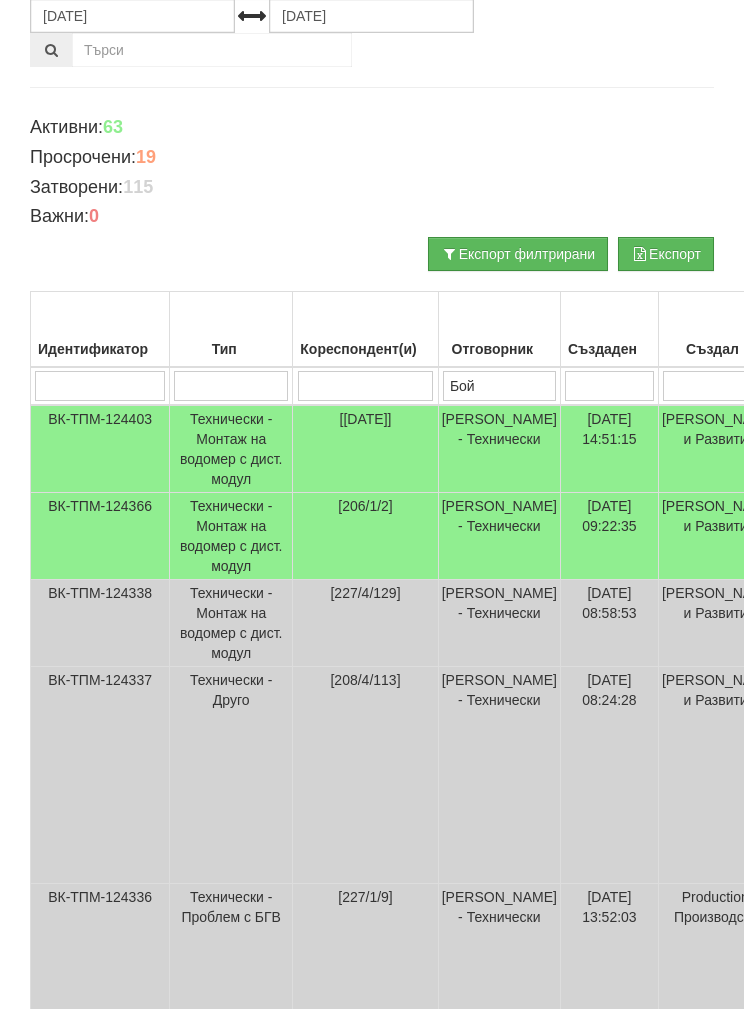 type on "Бой" 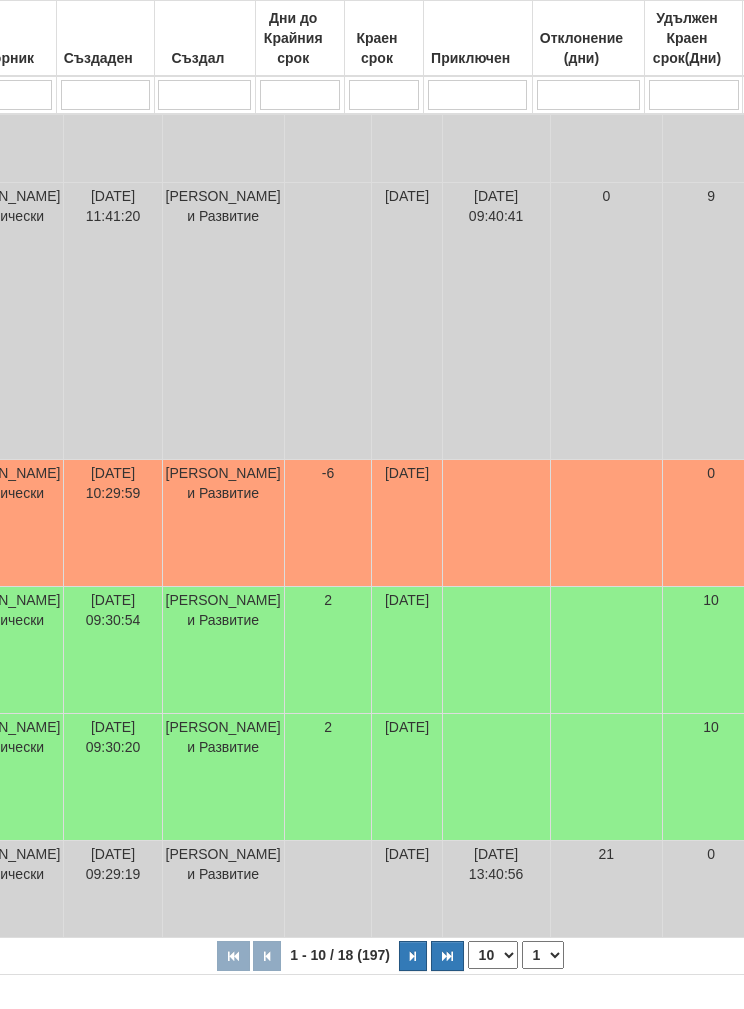 scroll, scrollTop: 1218, scrollLeft: 456, axis: both 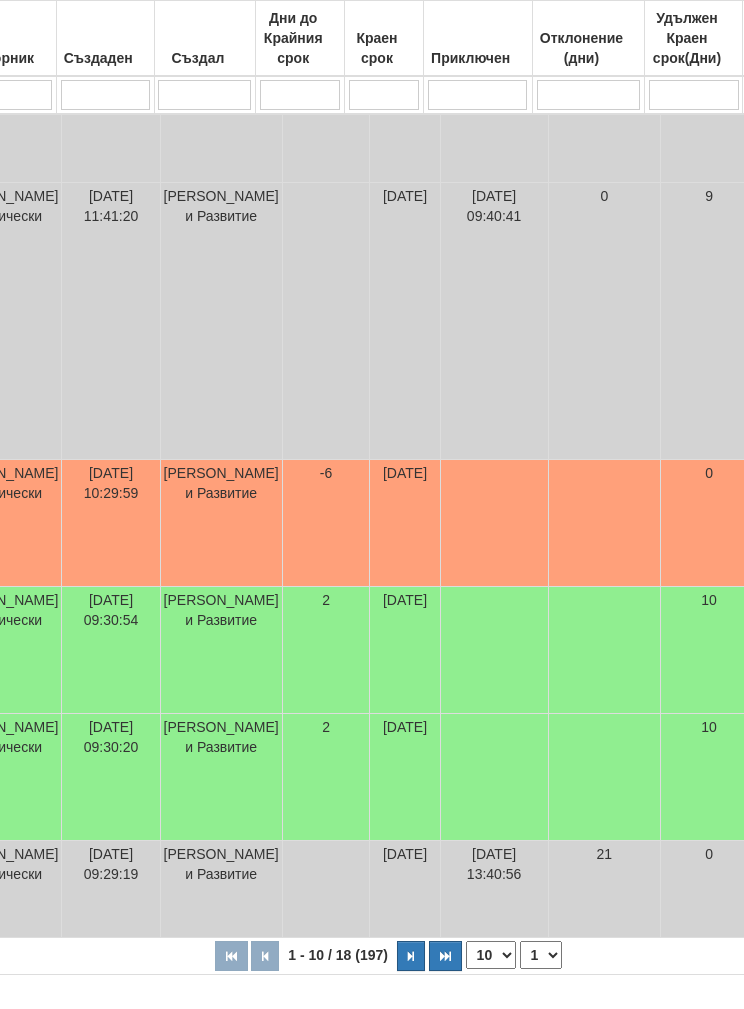 type on "Бой" 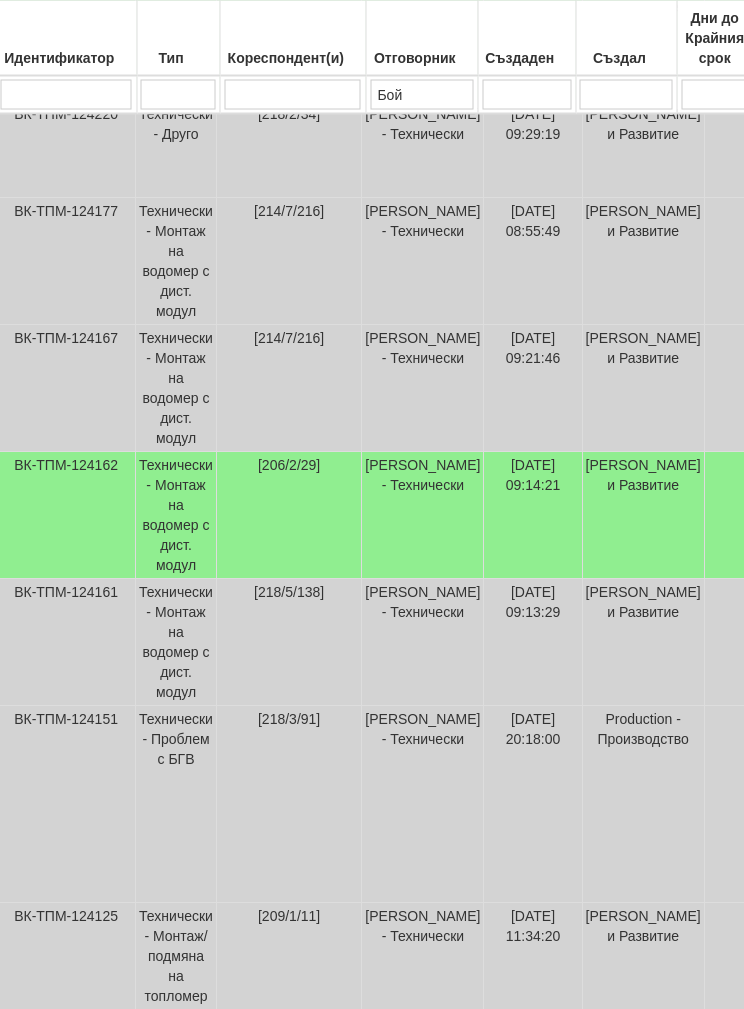 scroll, scrollTop: 1958, scrollLeft: 34, axis: both 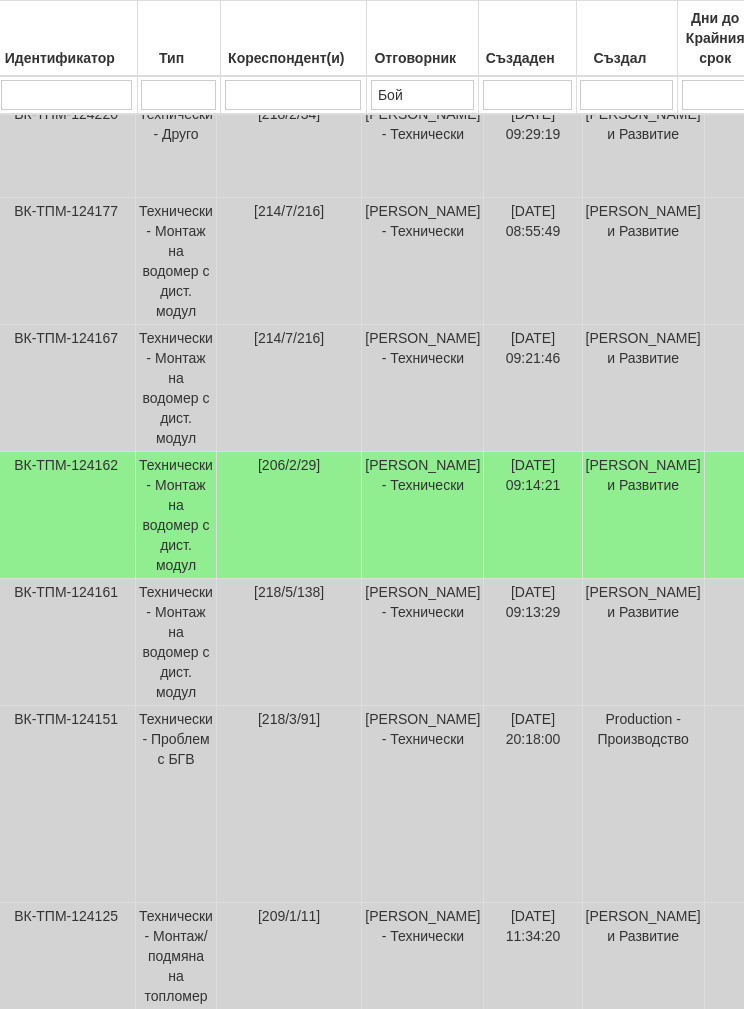 click on "02/07/2025 09:14:21" at bounding box center [533, 515] 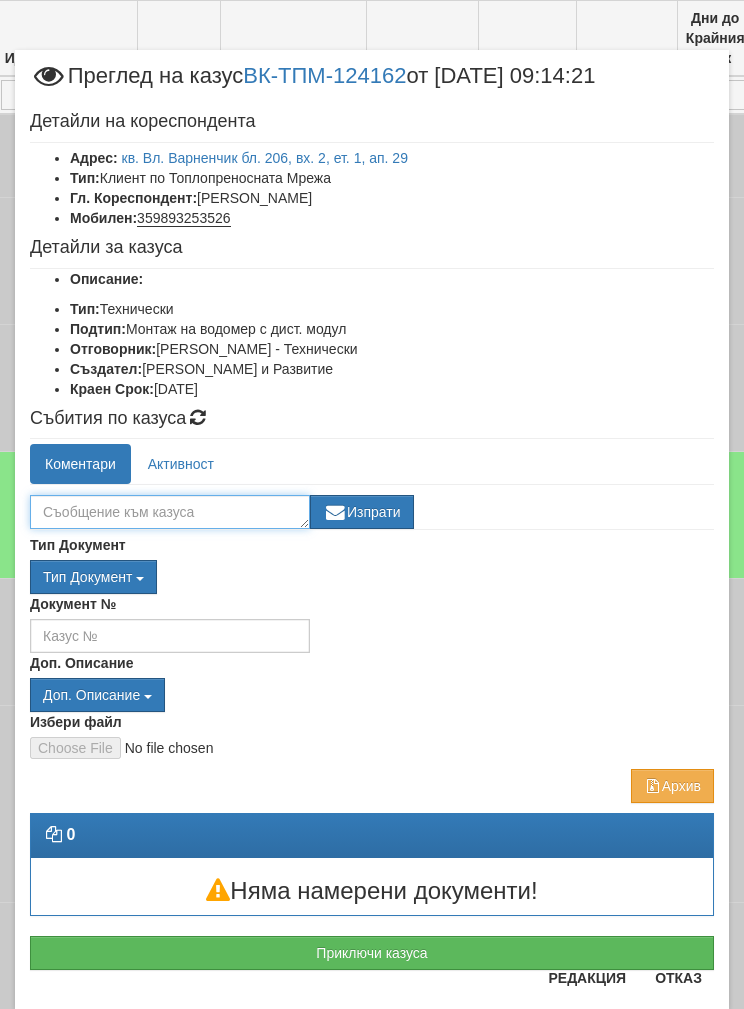 click at bounding box center [170, 512] 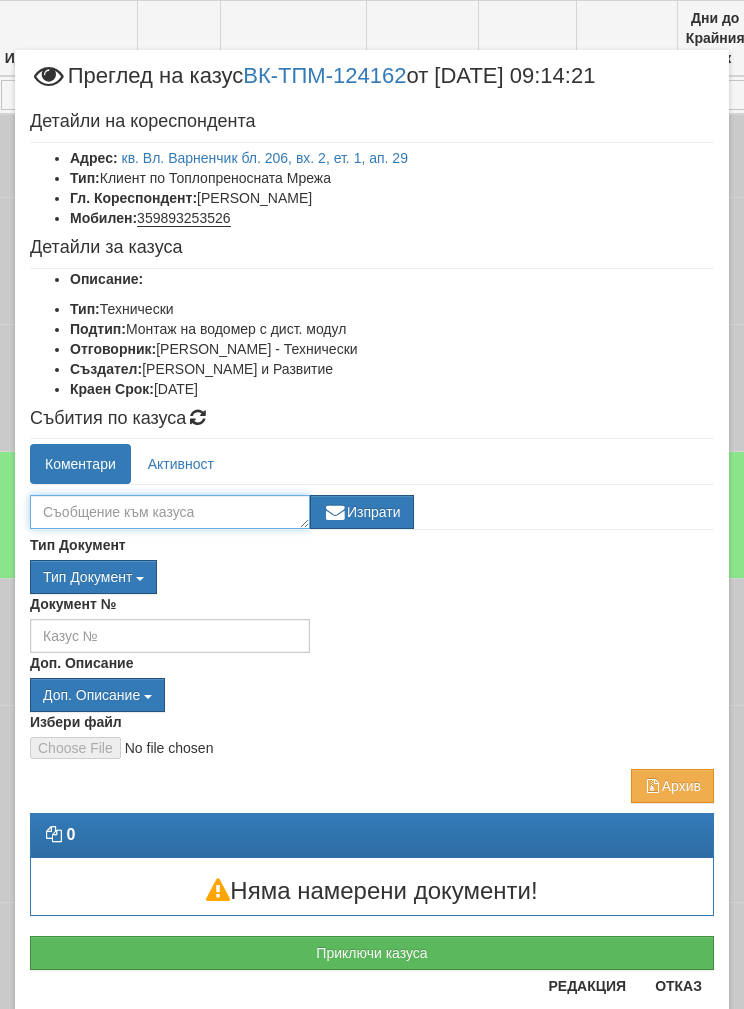 scroll, scrollTop: 1957, scrollLeft: 33, axis: both 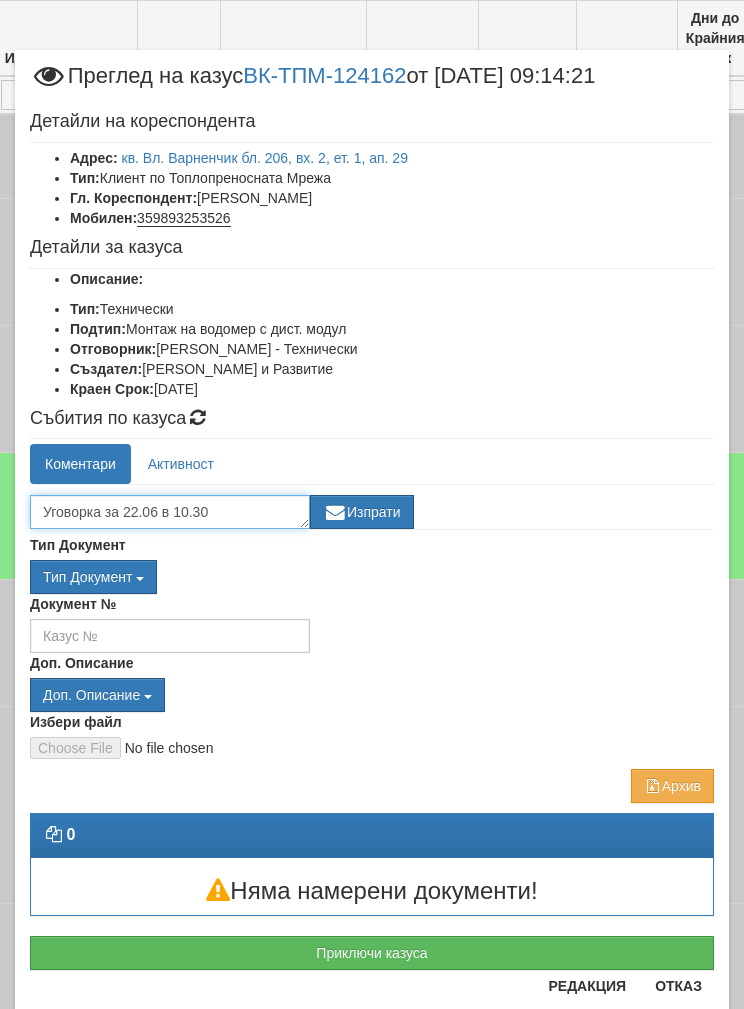 type on "Уговорка за 22.06 в 10.30" 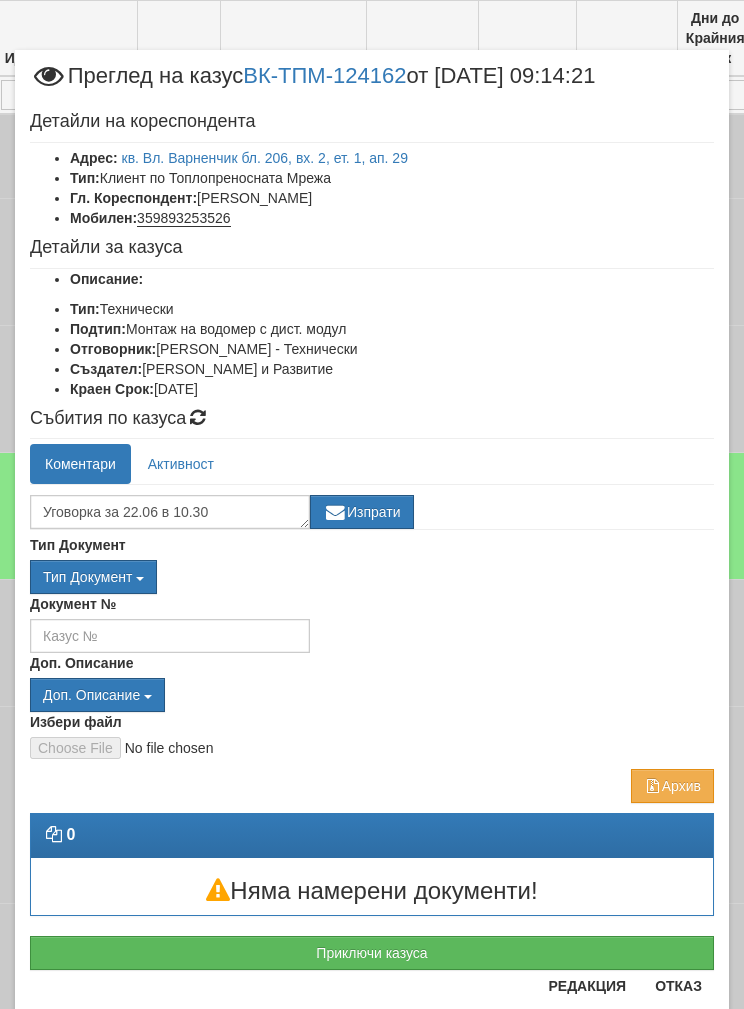 click on "Изпрати" at bounding box center (362, 512) 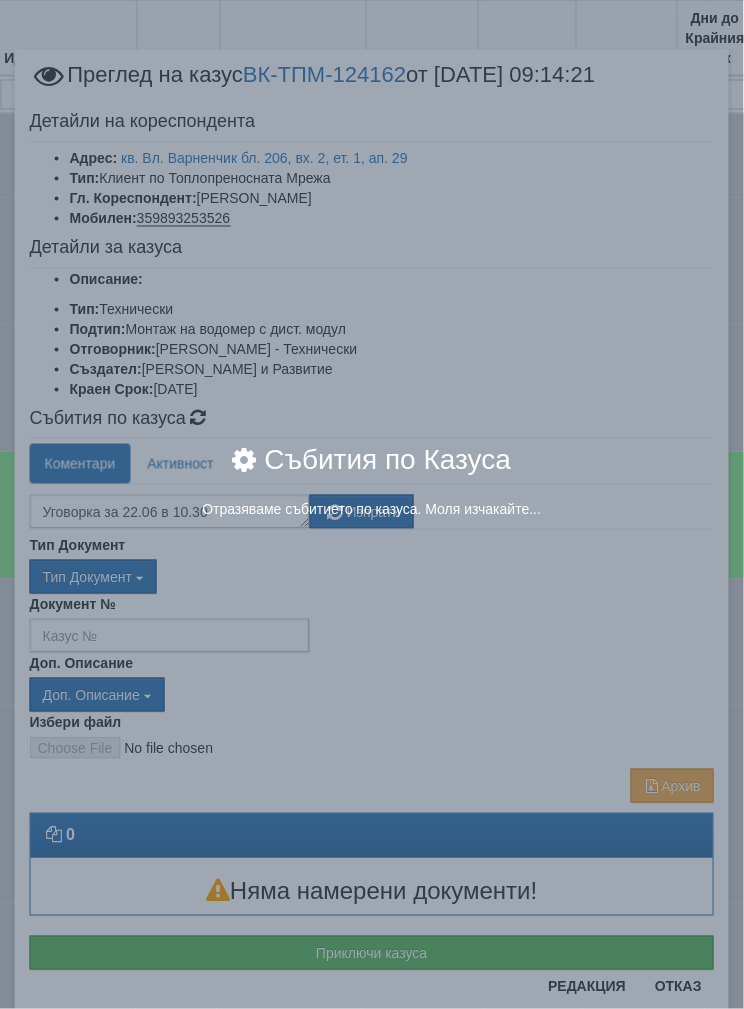 scroll, scrollTop: 1958, scrollLeft: 34, axis: both 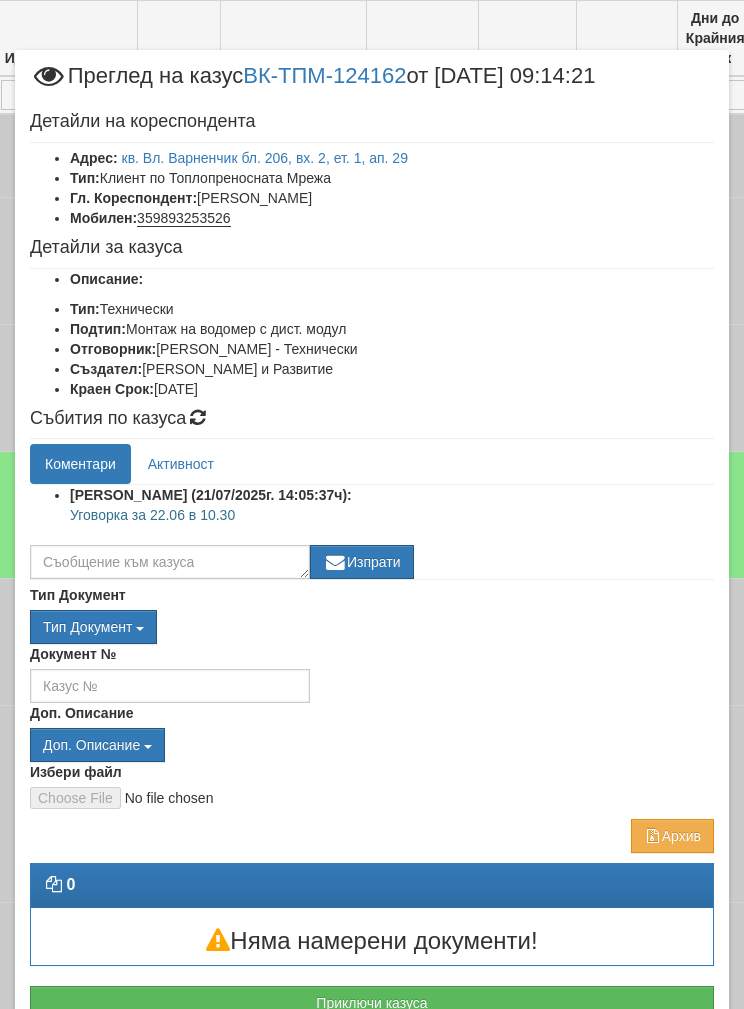 click on "Отказ" at bounding box center (678, 1036) 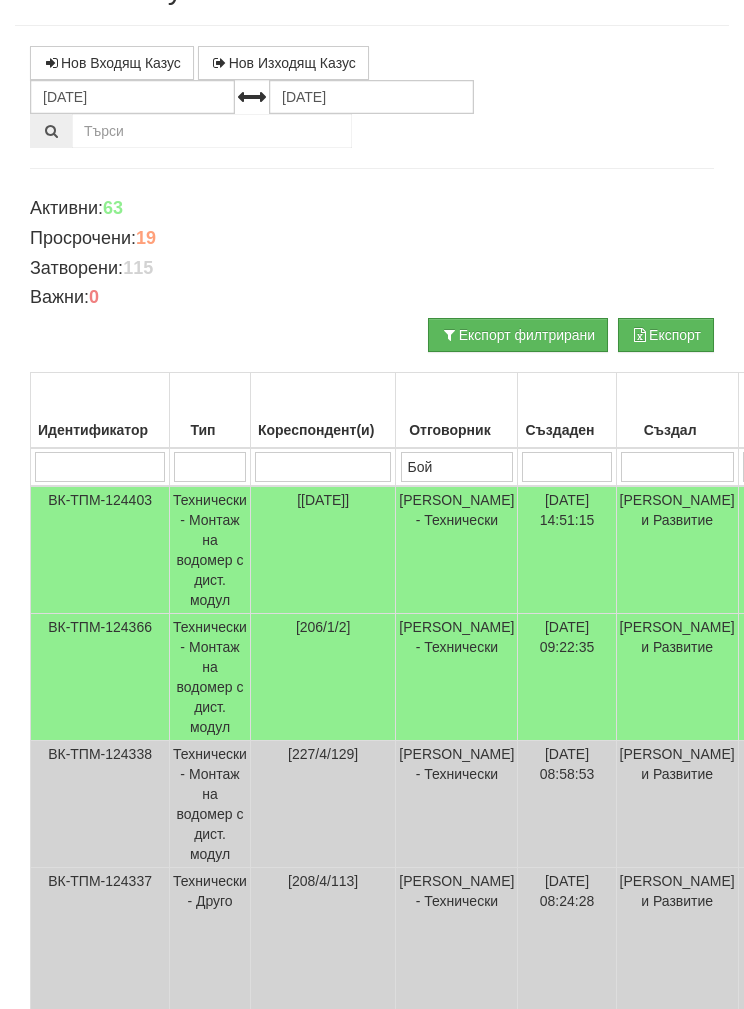 scroll, scrollTop: 0, scrollLeft: 0, axis: both 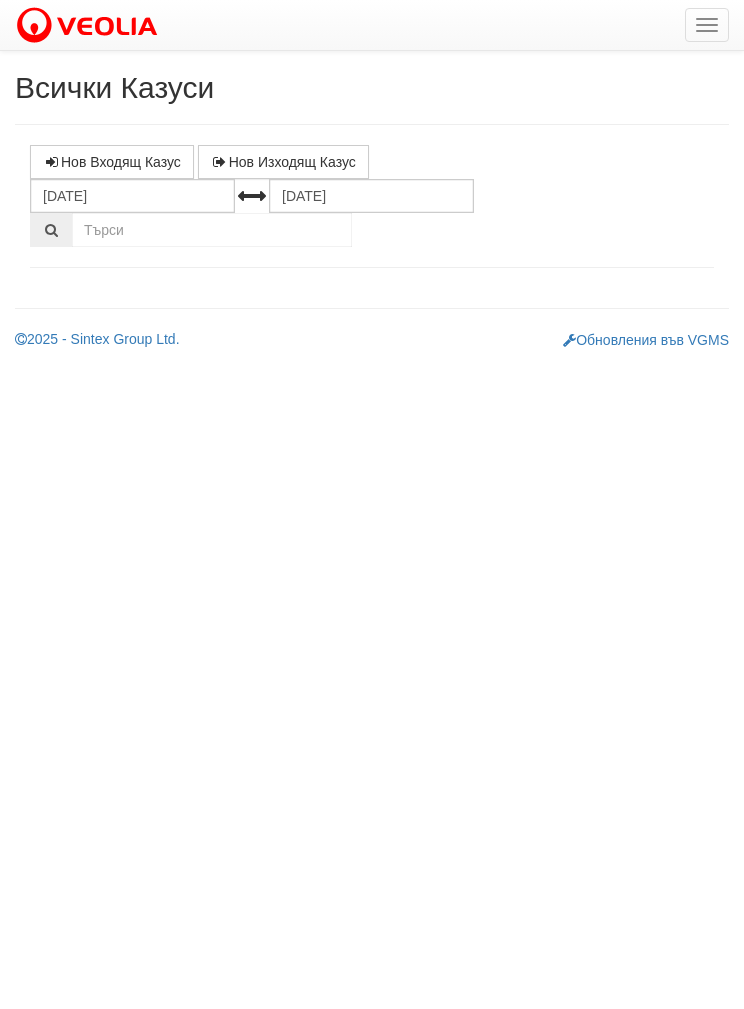 select on "1" 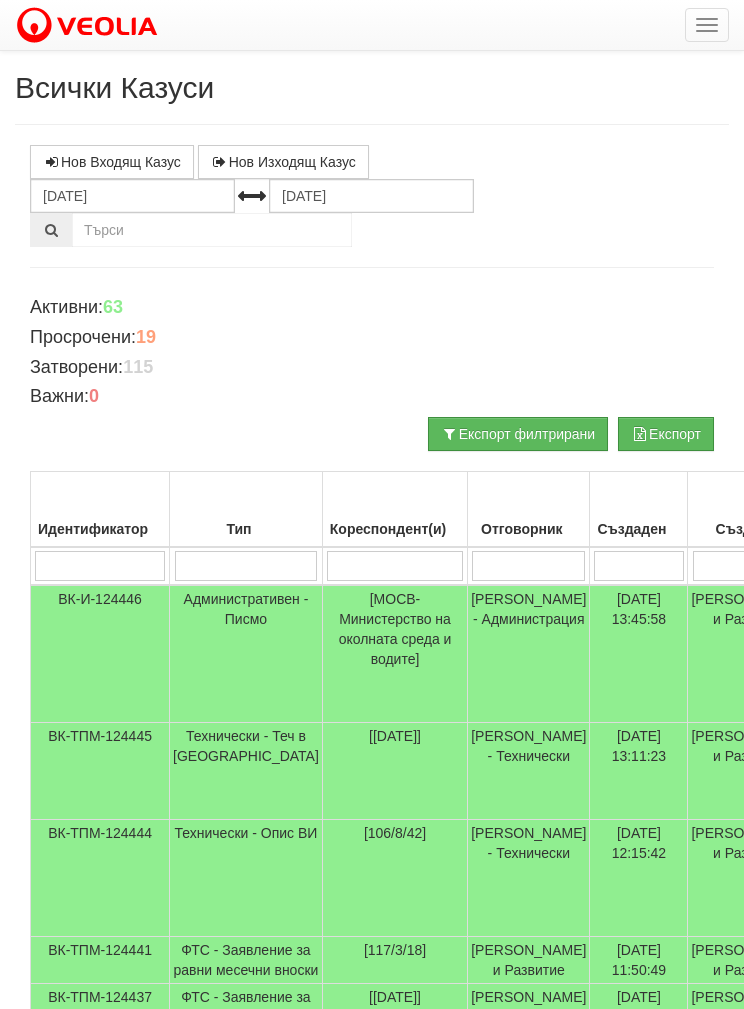 click at bounding box center [528, 566] 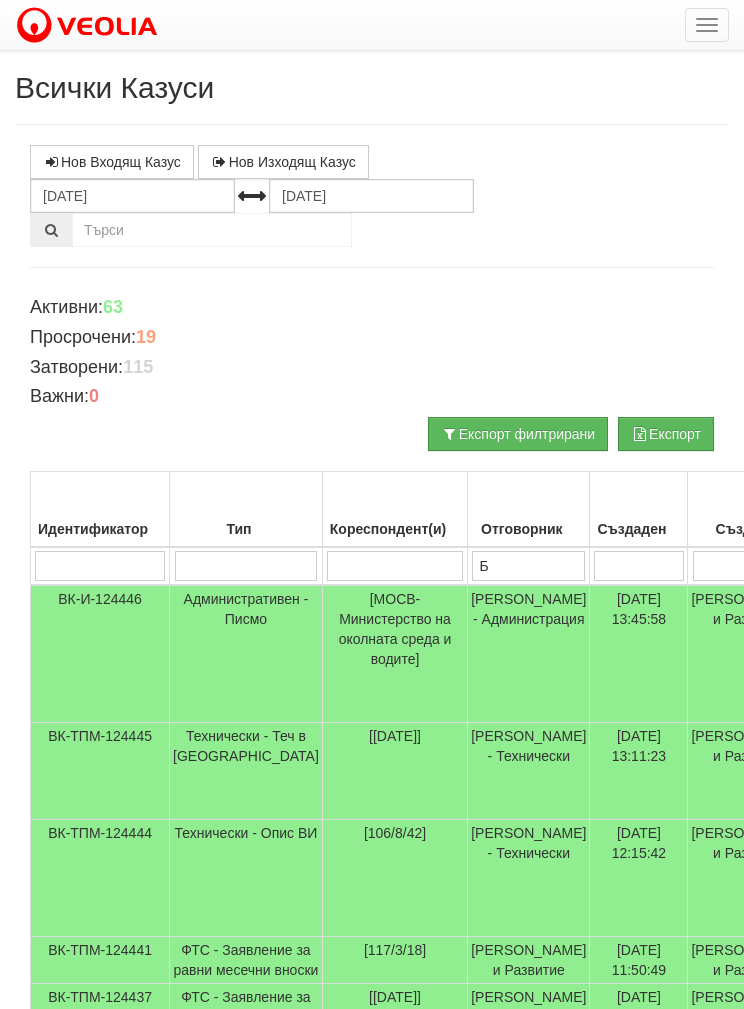 type on "Бо" 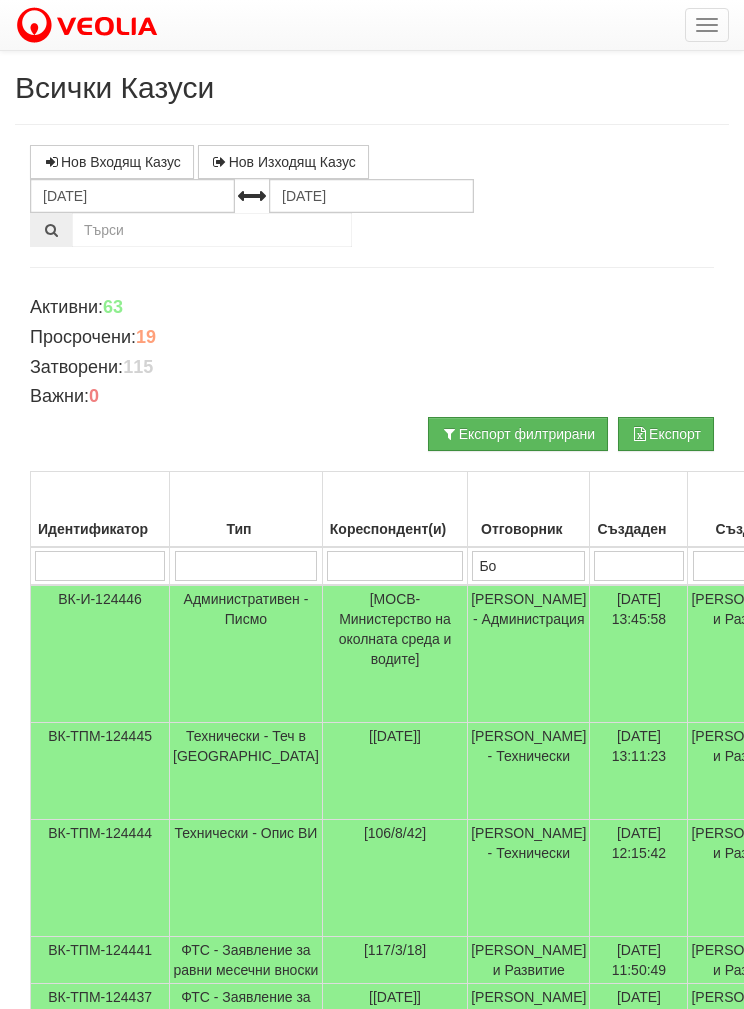 type on "Бо" 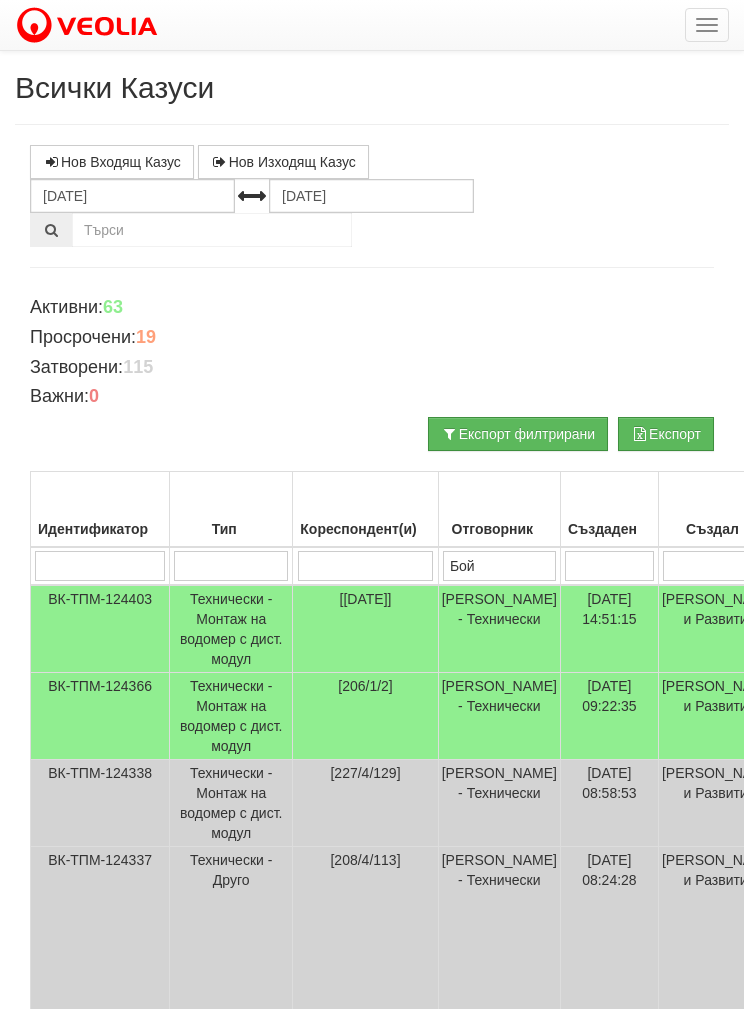 type on "Бой" 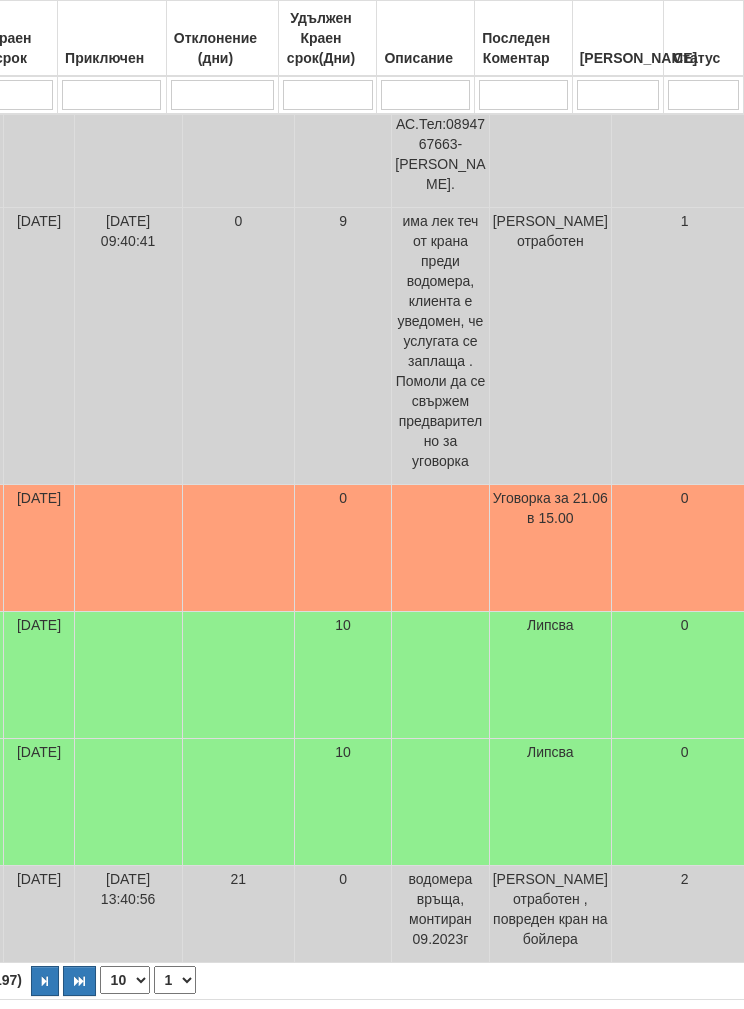 scroll, scrollTop: 1188, scrollLeft: 822, axis: both 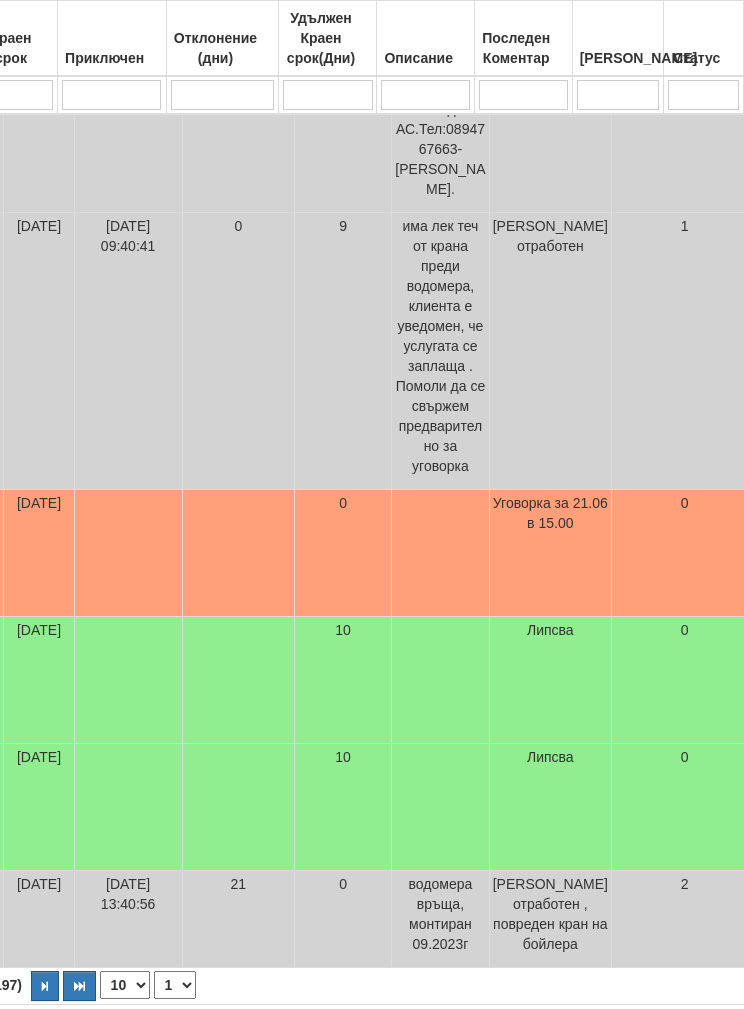 type on "Бой" 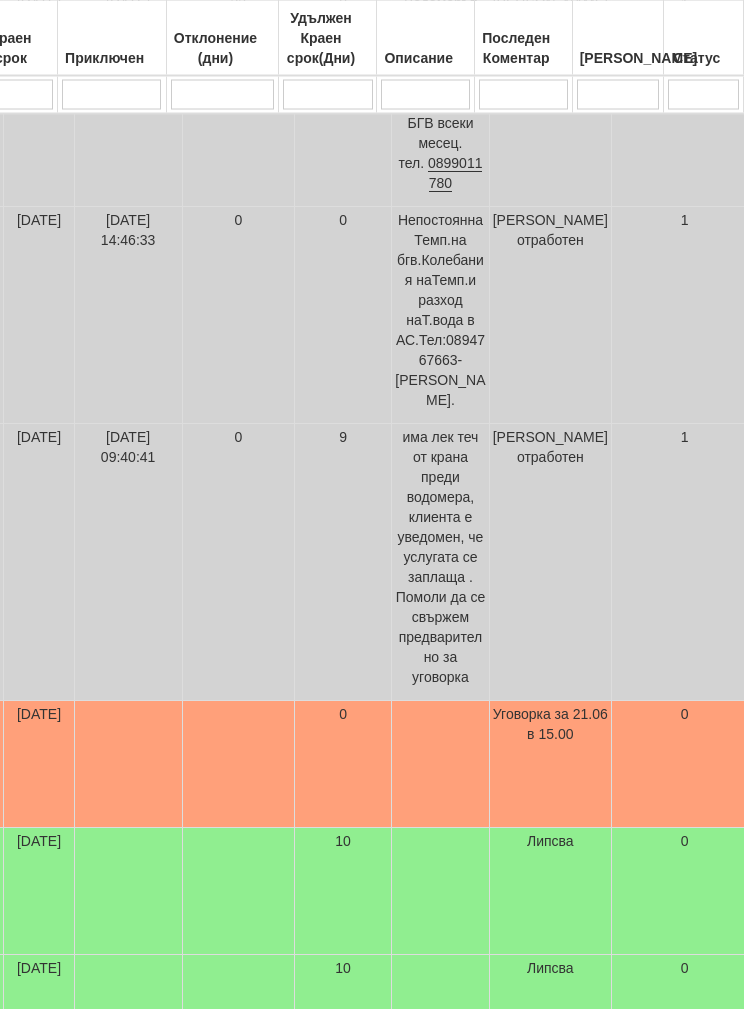 scroll, scrollTop: 977, scrollLeft: 822, axis: both 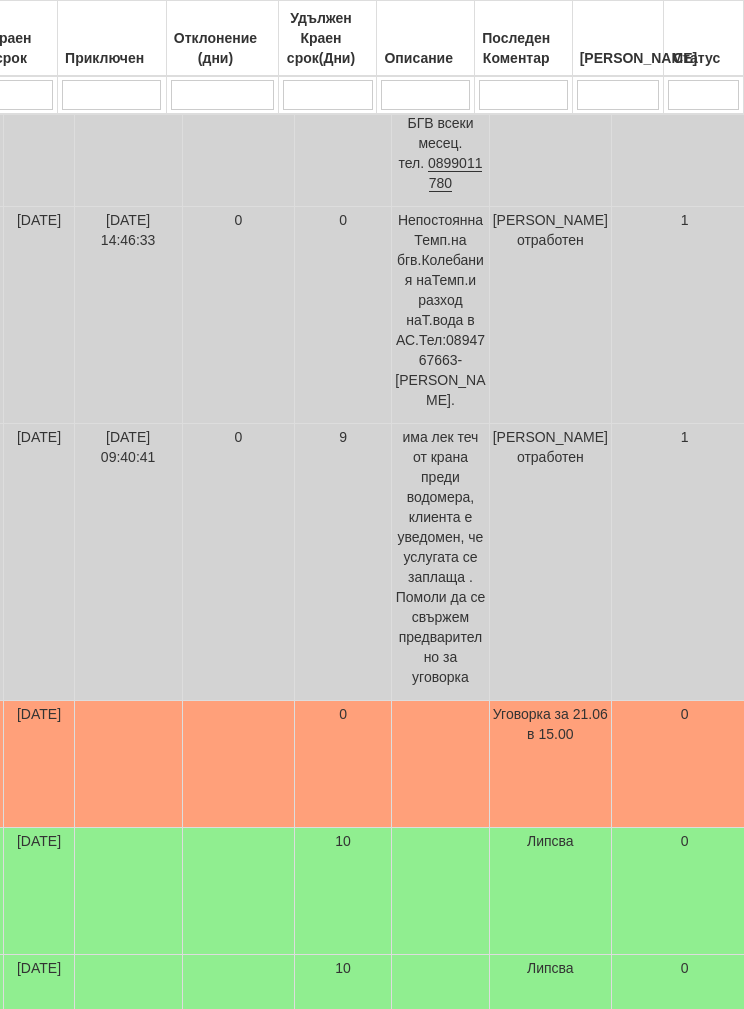 click at bounding box center (128, 764) 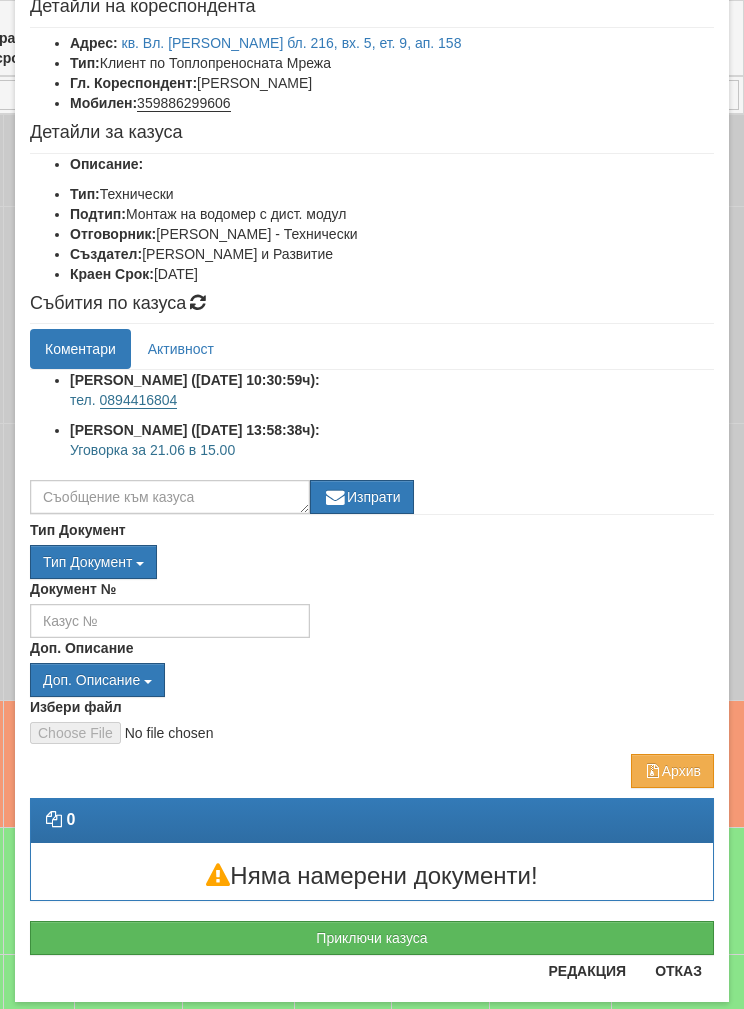 scroll, scrollTop: 117, scrollLeft: 0, axis: vertical 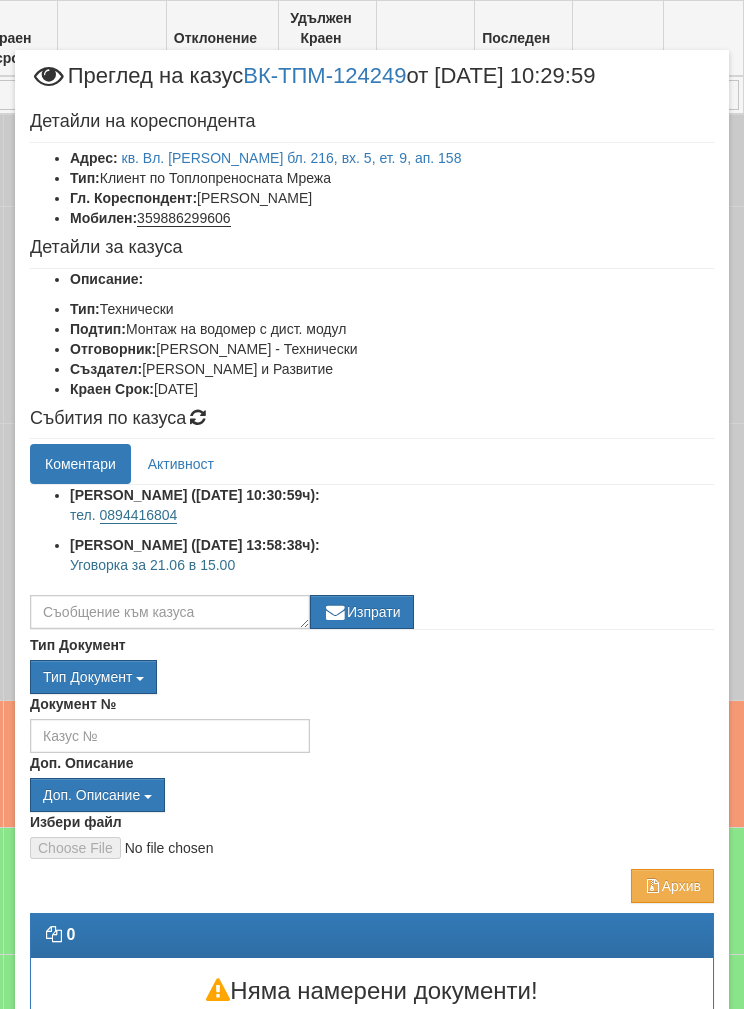 click on "кв. Вл. Варненчик бл. 216, вх. 5, ет. 9, ап. 158" at bounding box center (292, 158) 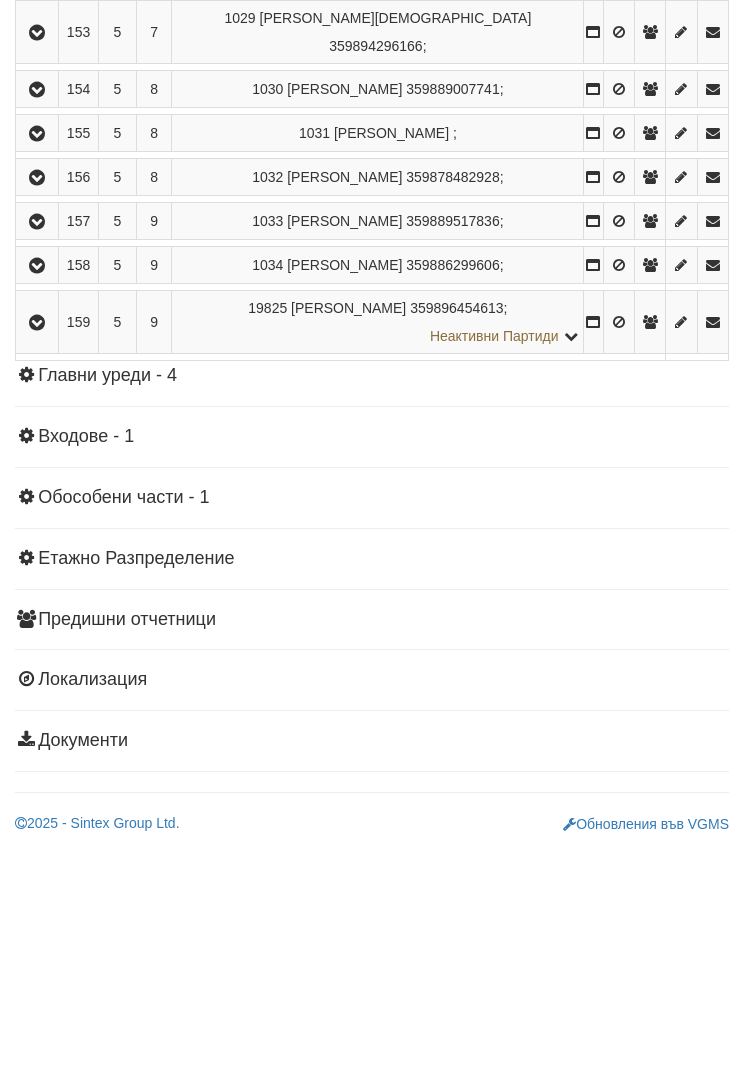 scroll, scrollTop: 1415, scrollLeft: 0, axis: vertical 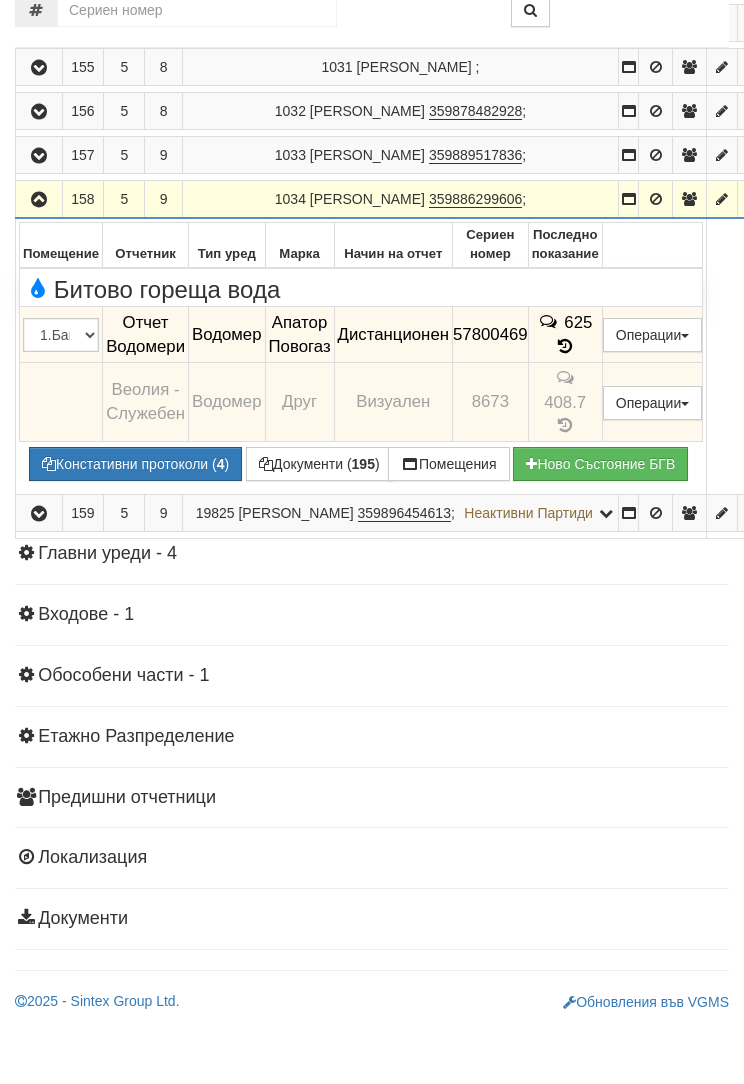 click on "Констативни протоколи ( 4 )" at bounding box center [135, 539] 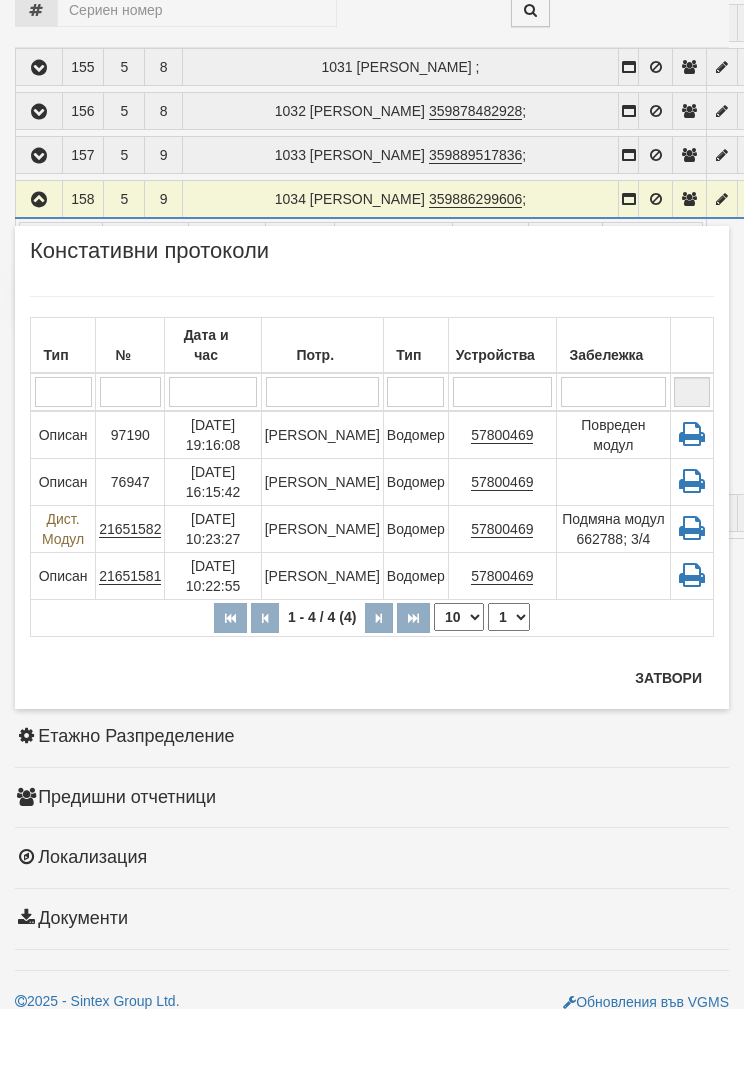 click on "97190" at bounding box center [130, 510] 